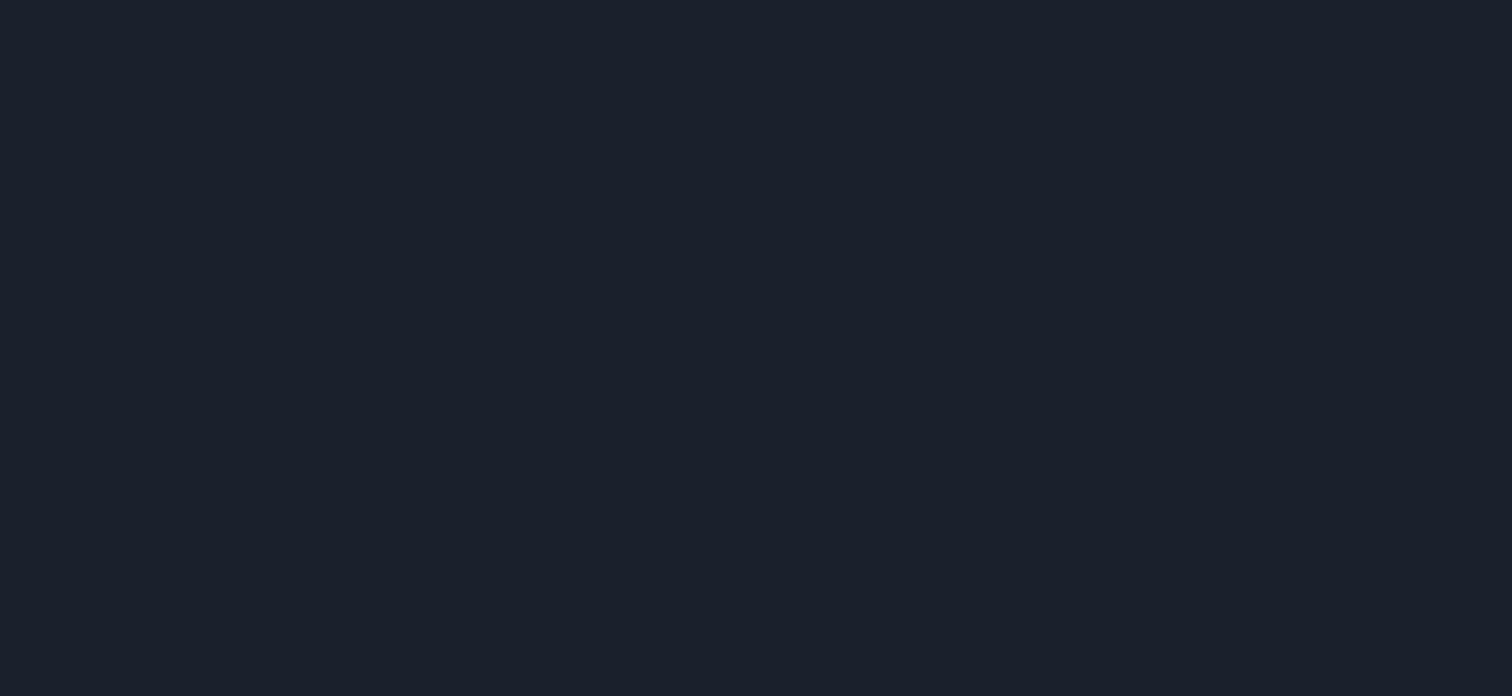scroll, scrollTop: 0, scrollLeft: 0, axis: both 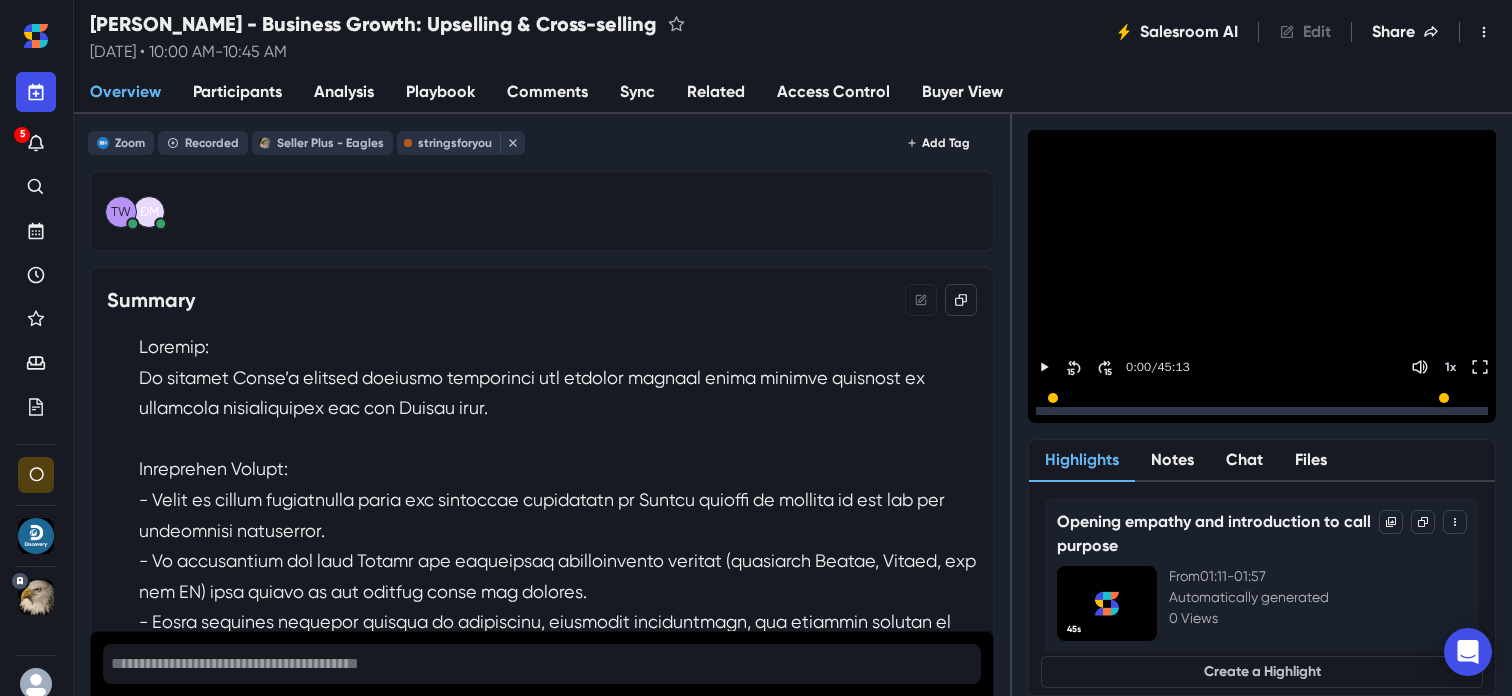 click on "Sync" at bounding box center (637, 93) 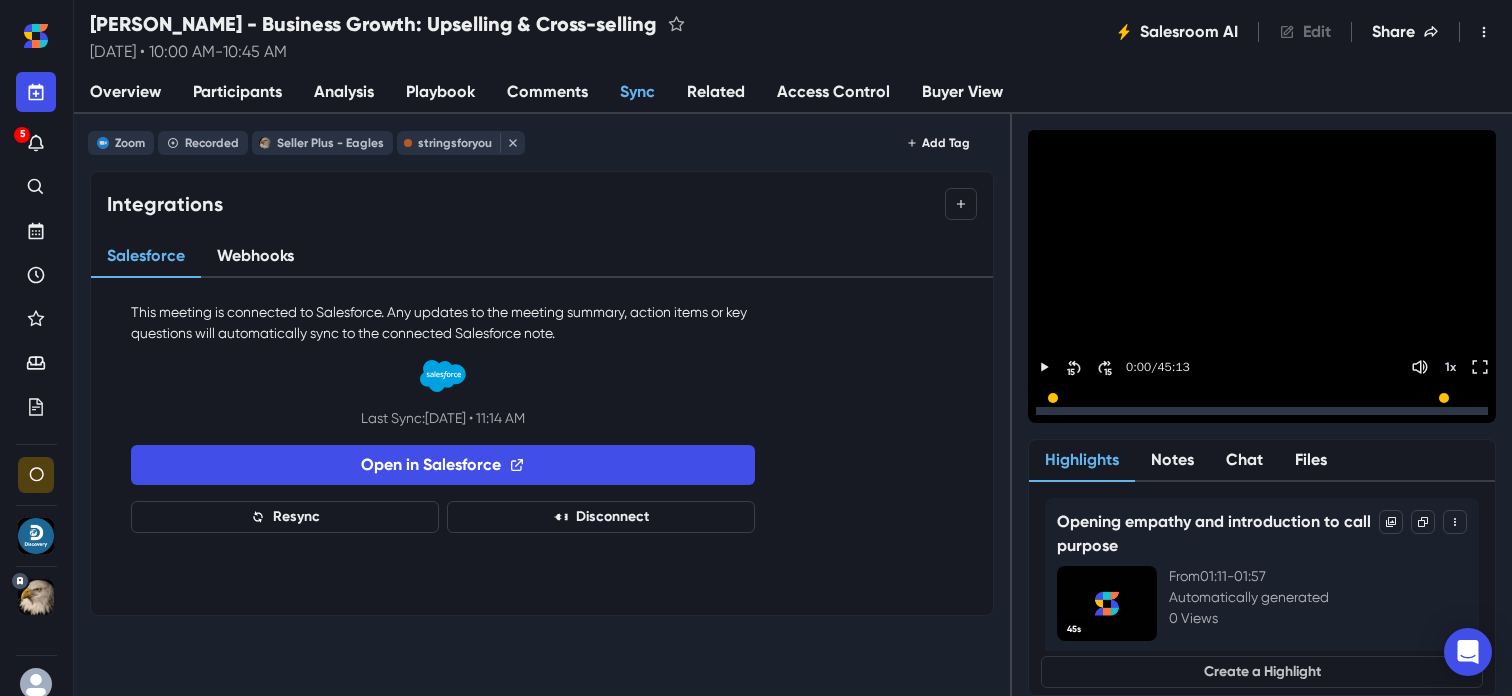 click on "Analysis" at bounding box center (344, 92) 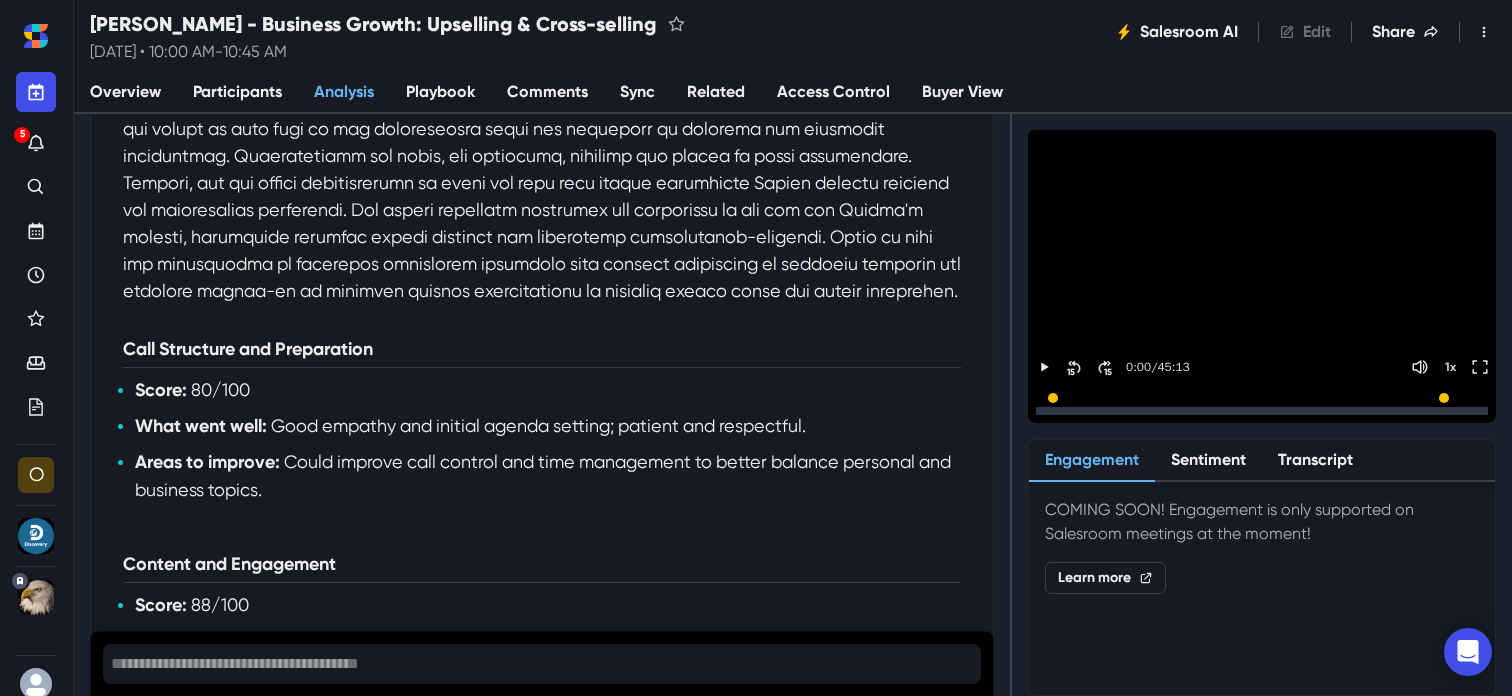 scroll, scrollTop: 506, scrollLeft: 0, axis: vertical 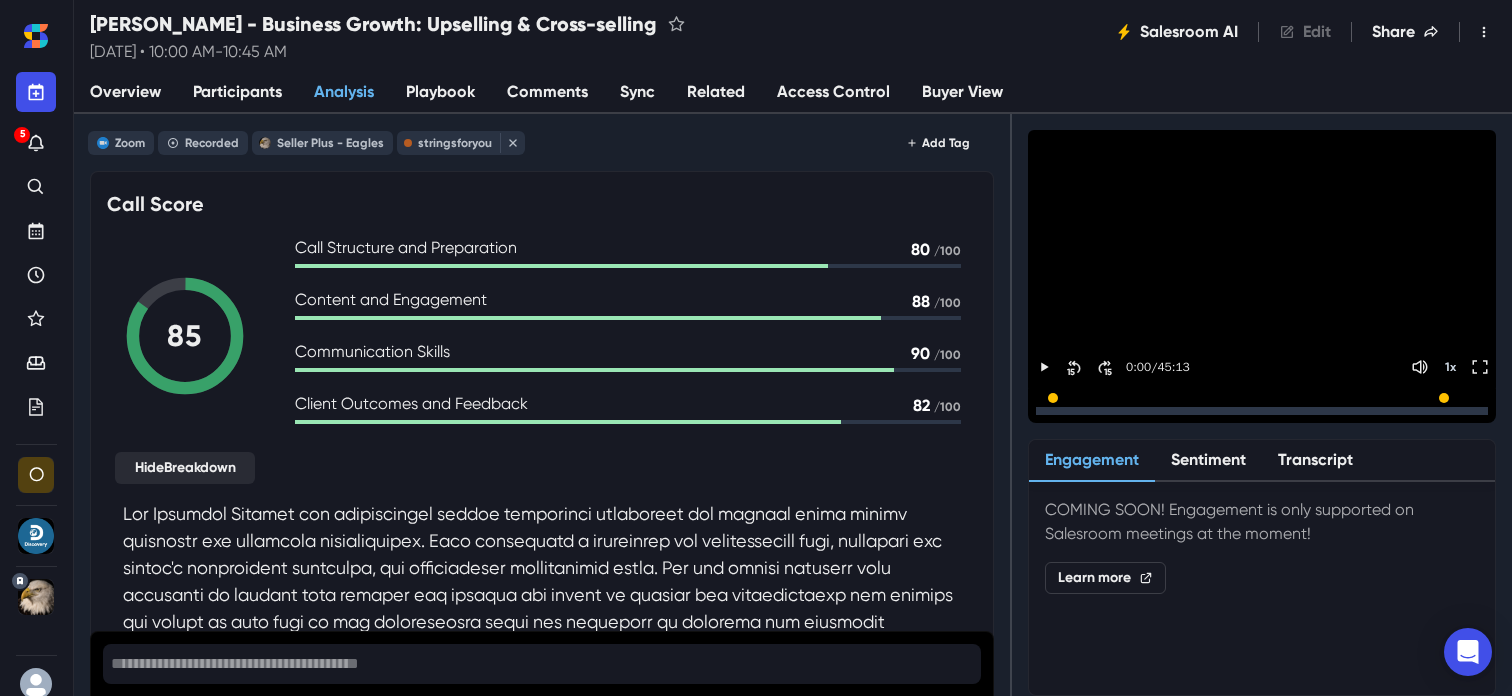 click on "Overview" at bounding box center [125, 92] 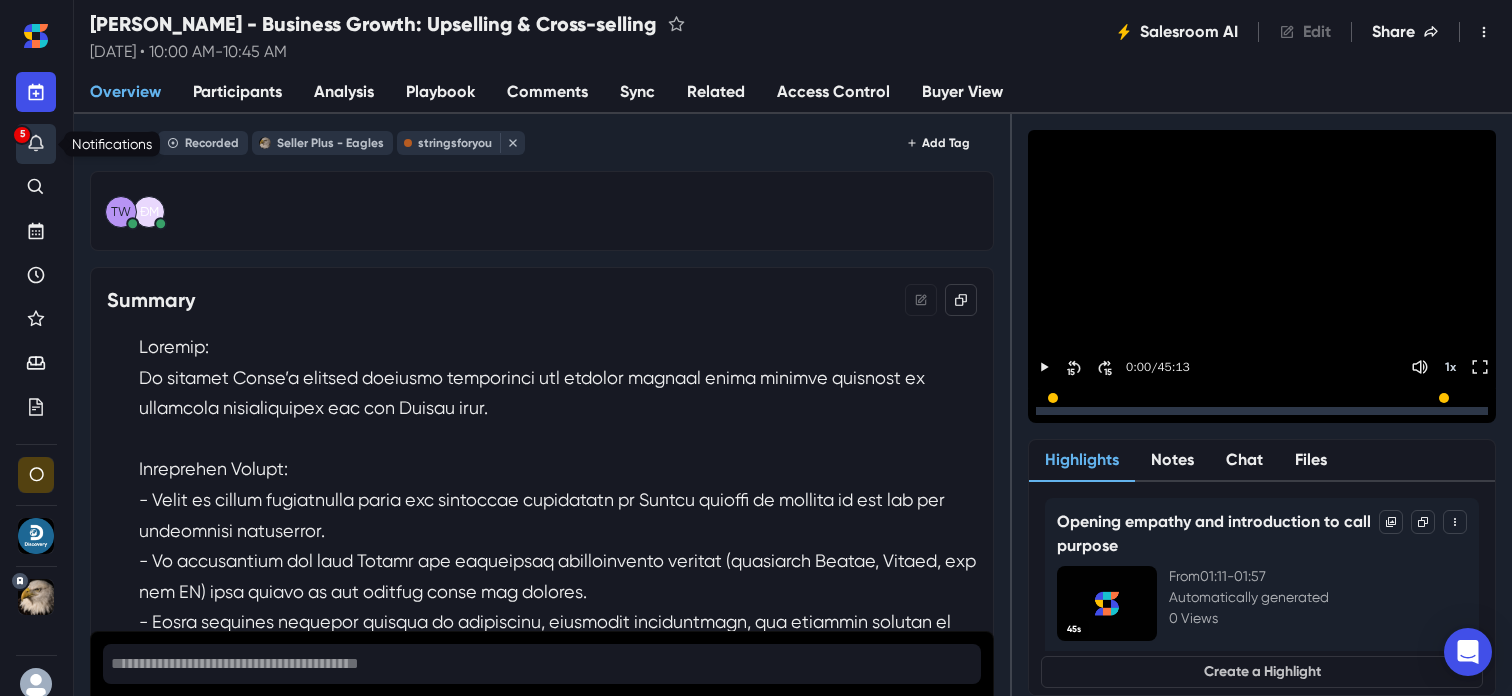 click 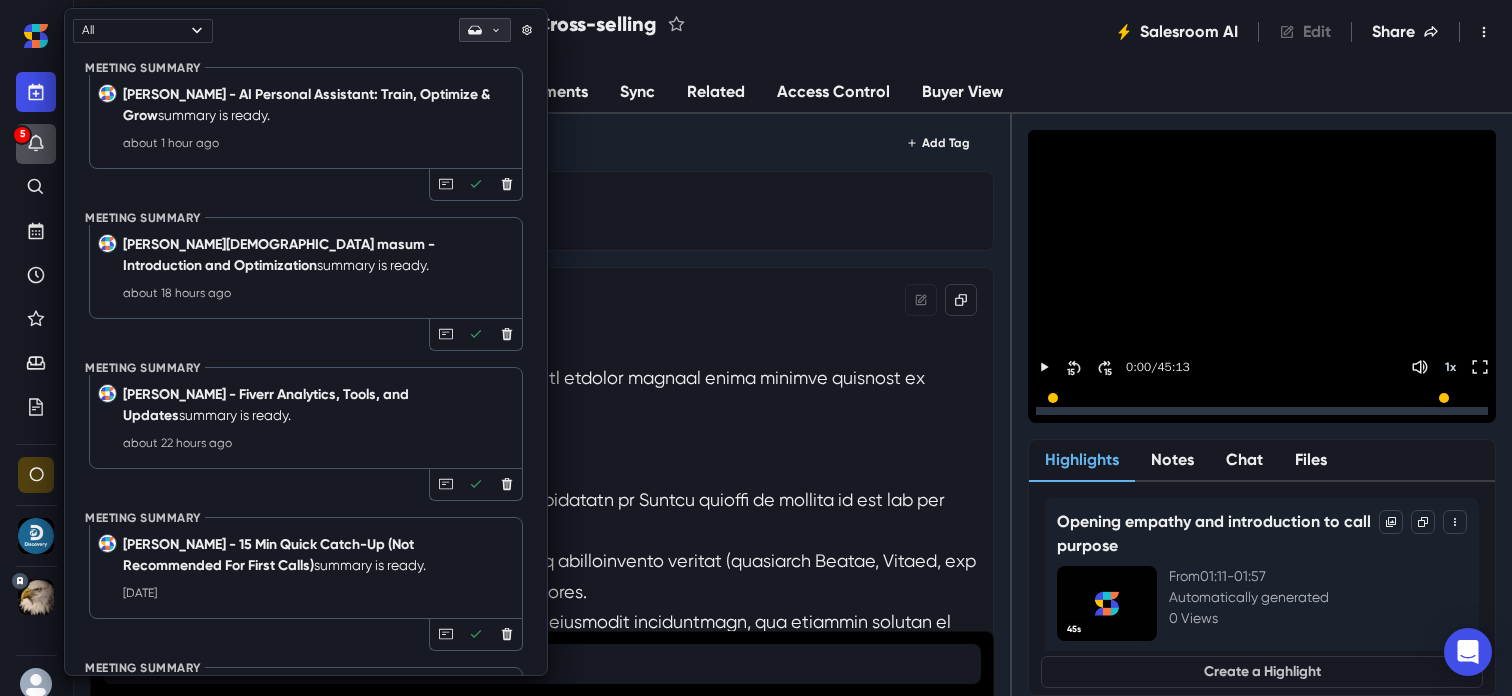 click 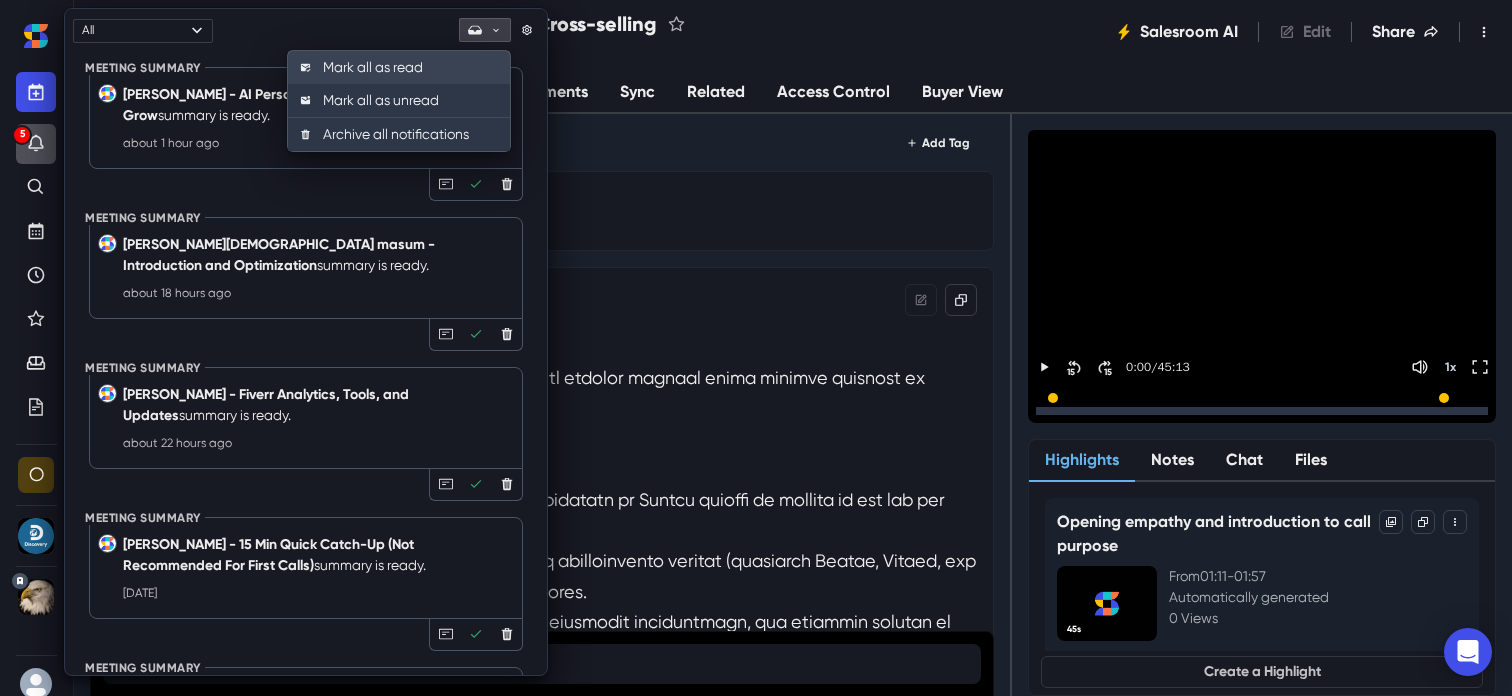 click on "Mark all as read" at bounding box center (399, 67) 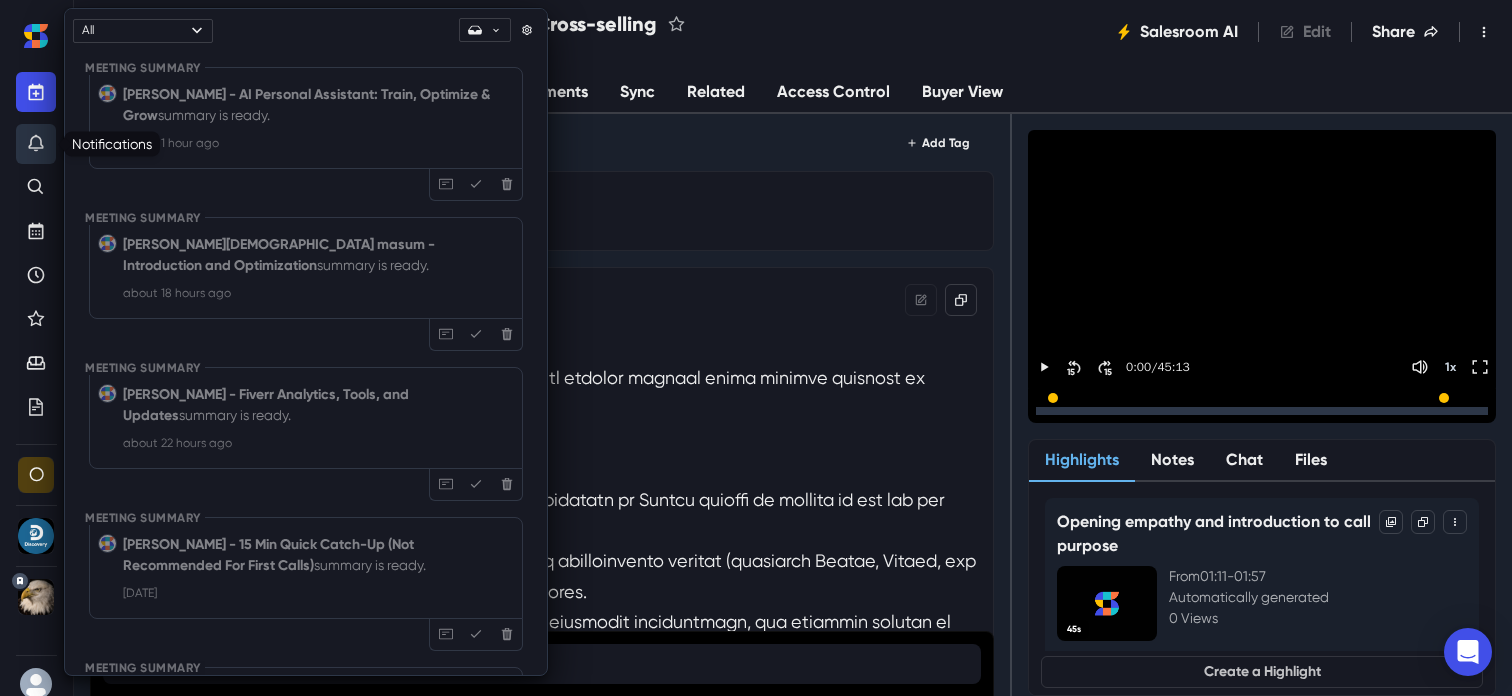 click 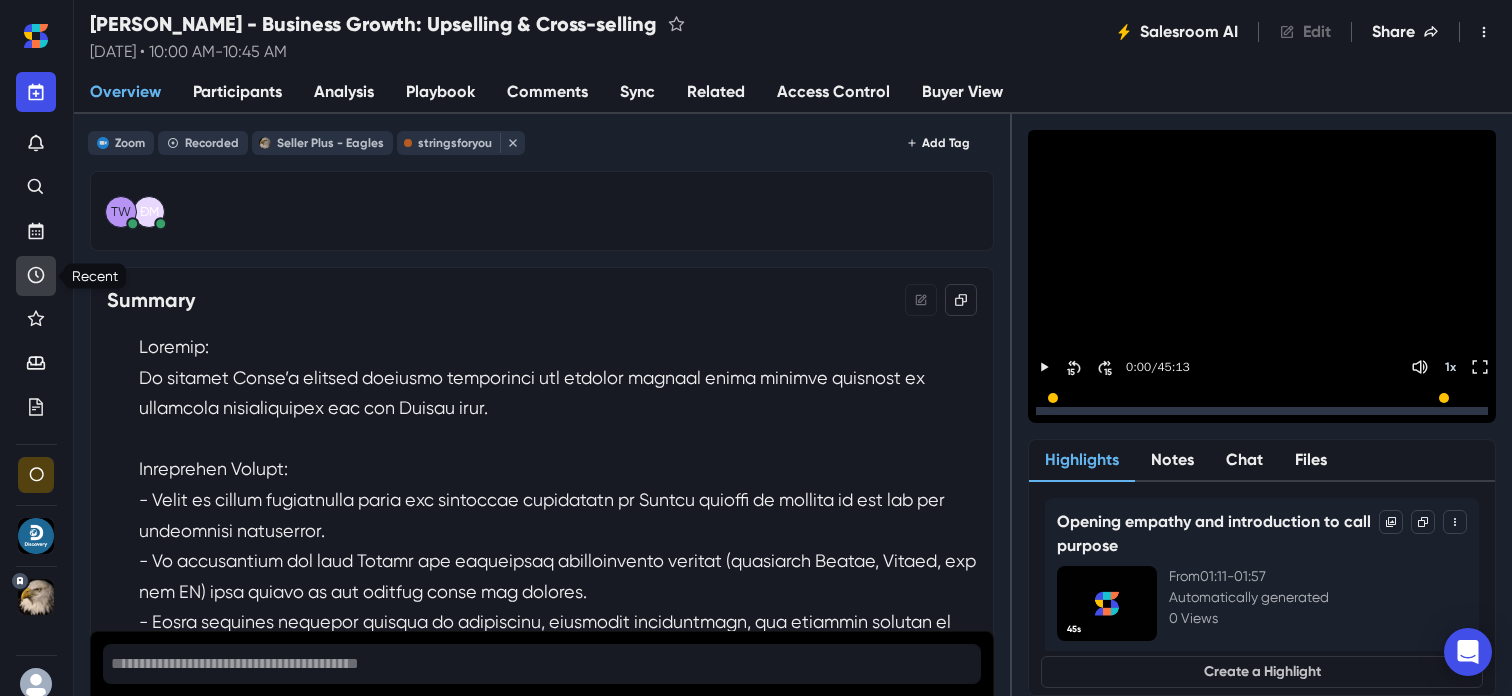 click 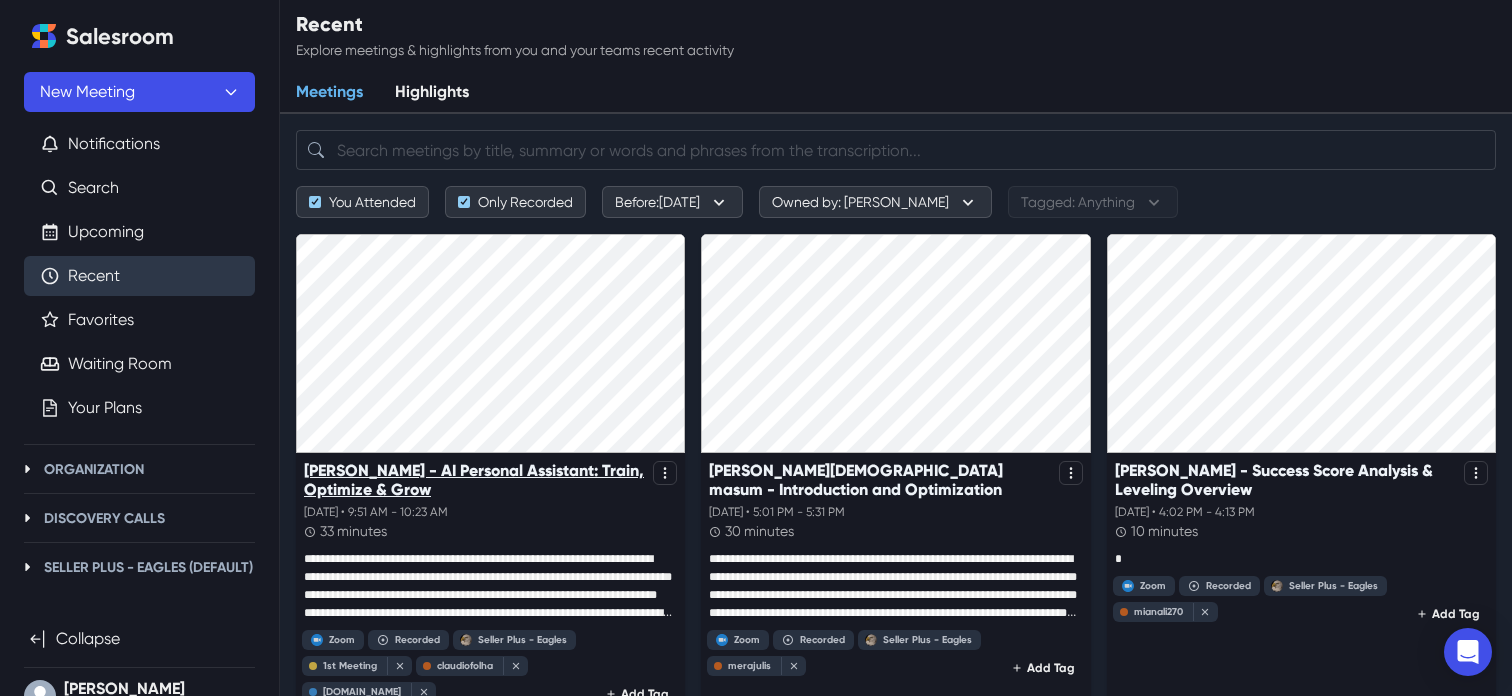 click on "[PERSON_NAME] - AI Personal Assistant: Train, Optimize & Grow" at bounding box center [474, 480] 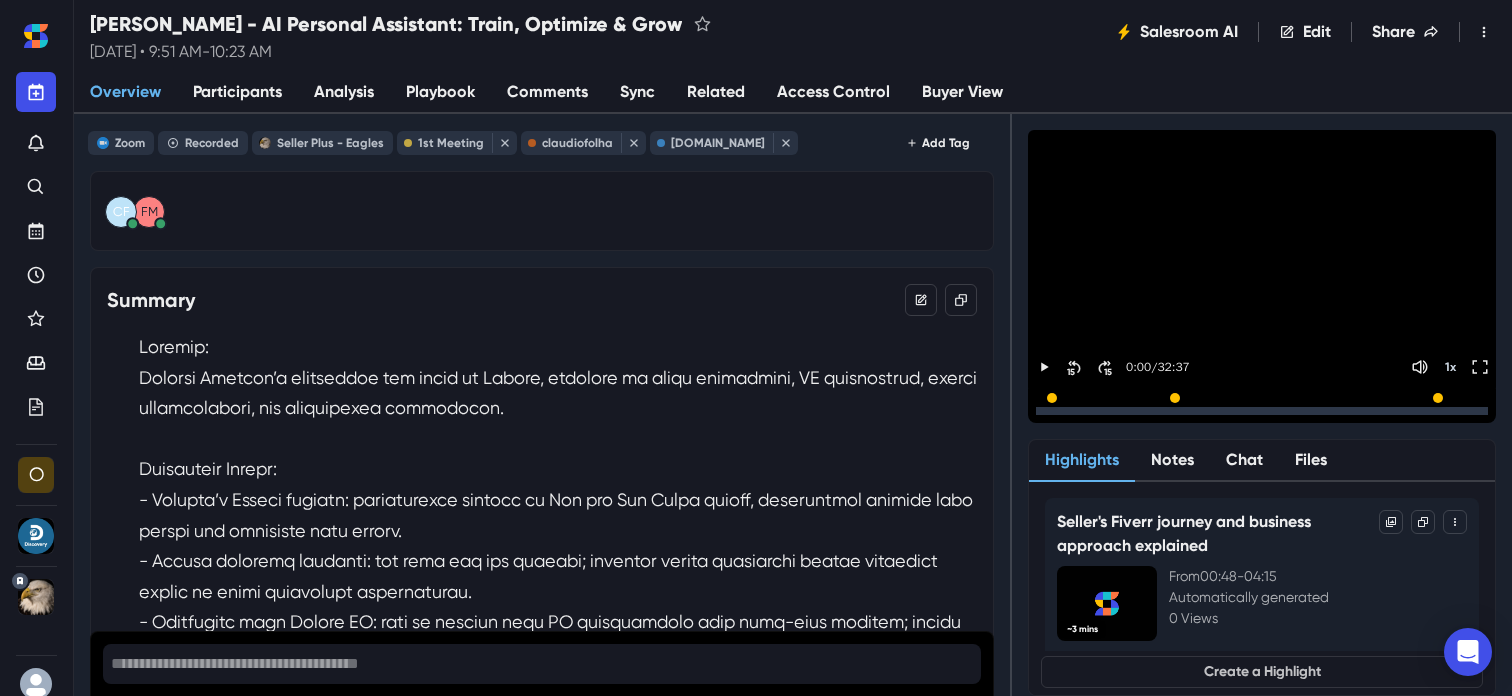 click on "Sync" at bounding box center [637, 93] 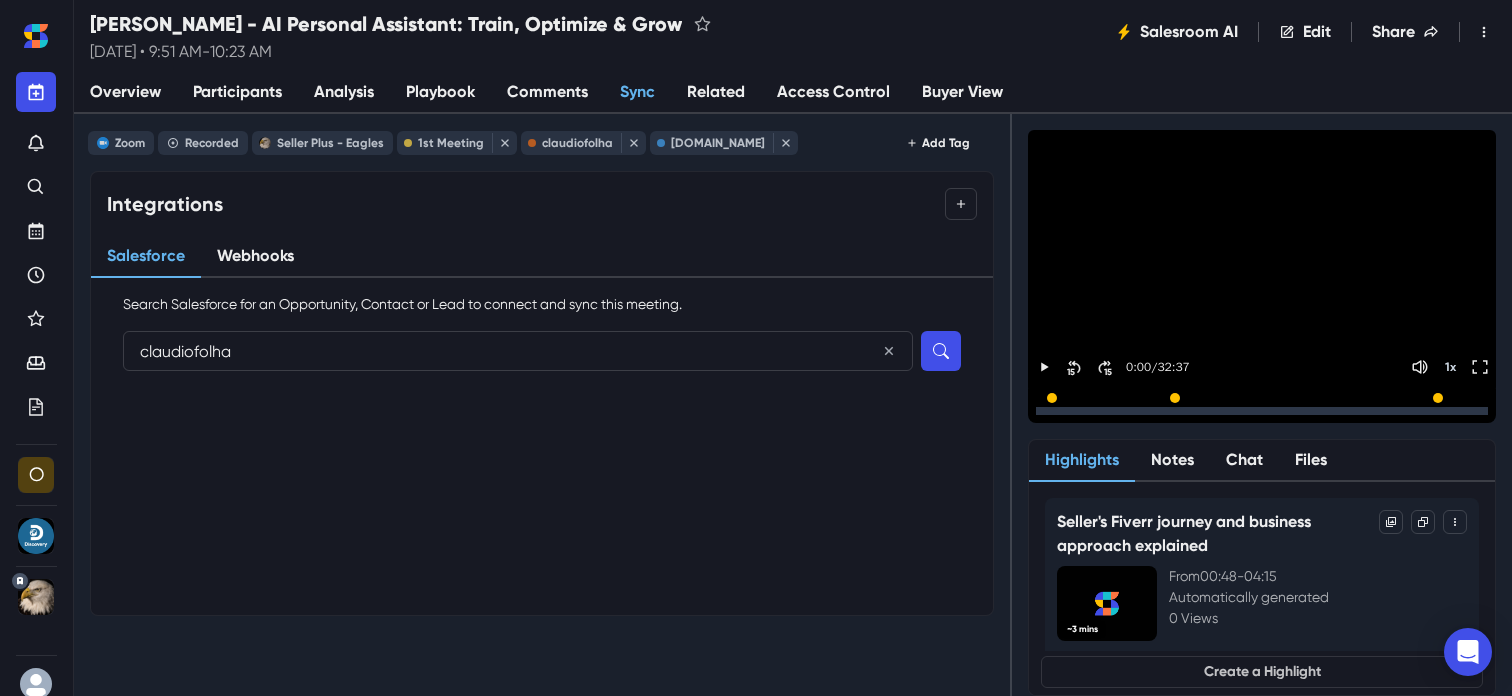 type on "claudiofolha" 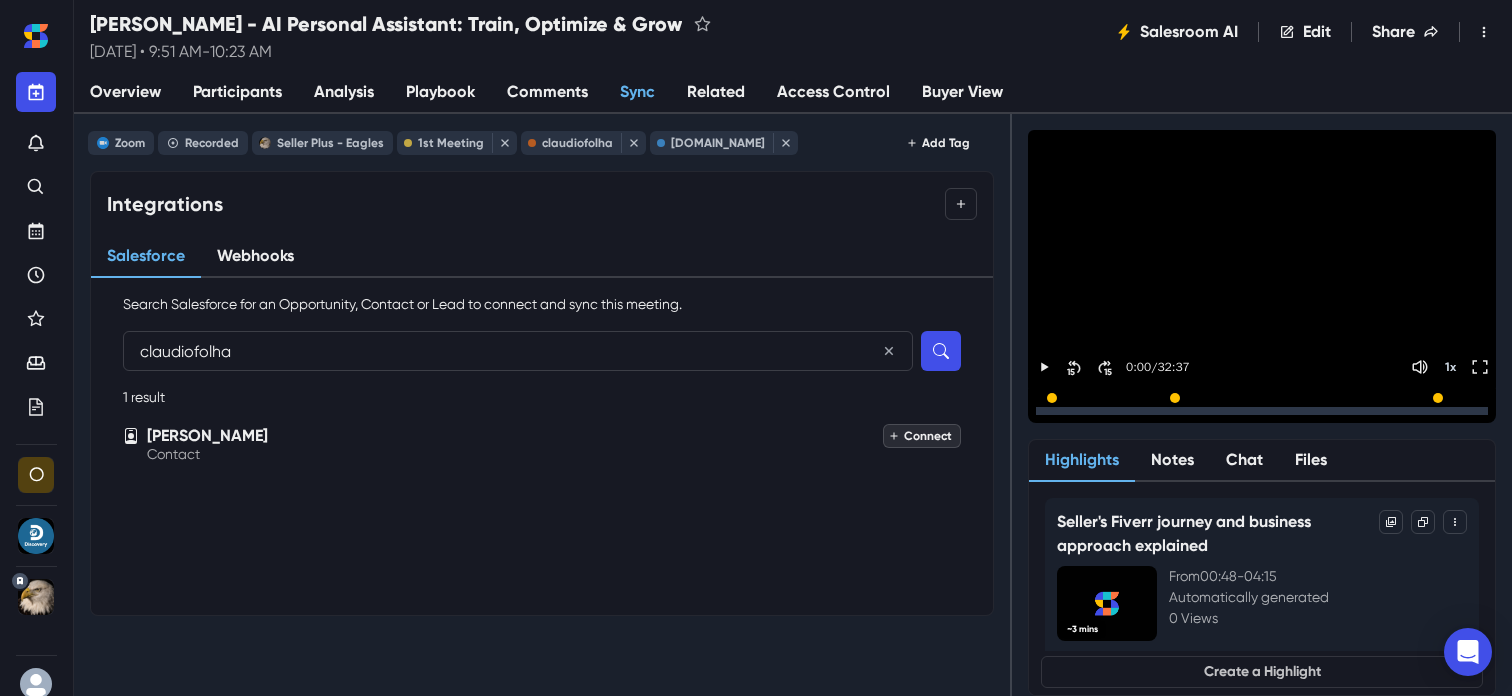 click on "Connect" at bounding box center (922, 436) 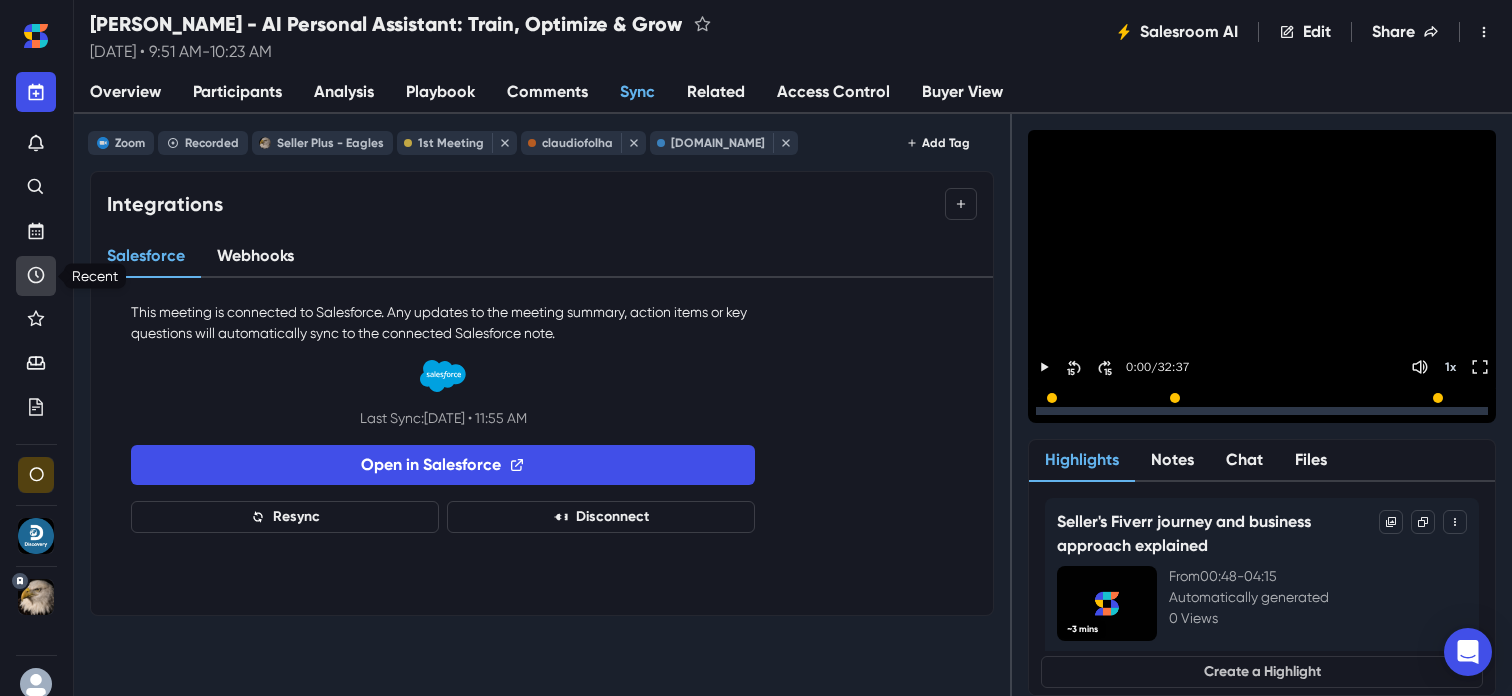 click 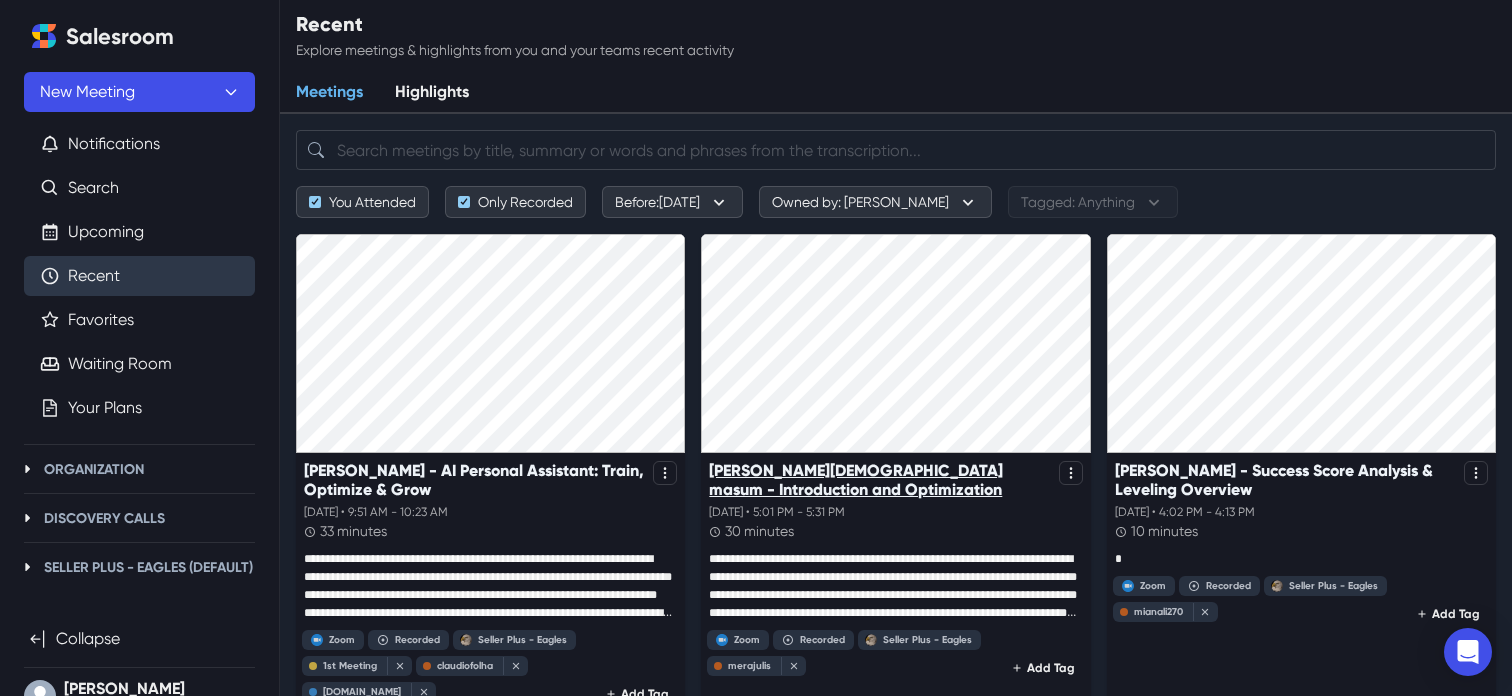 click on "[PERSON_NAME][DEMOGRAPHIC_DATA] masum - Introduction and Optimization" at bounding box center [879, 480] 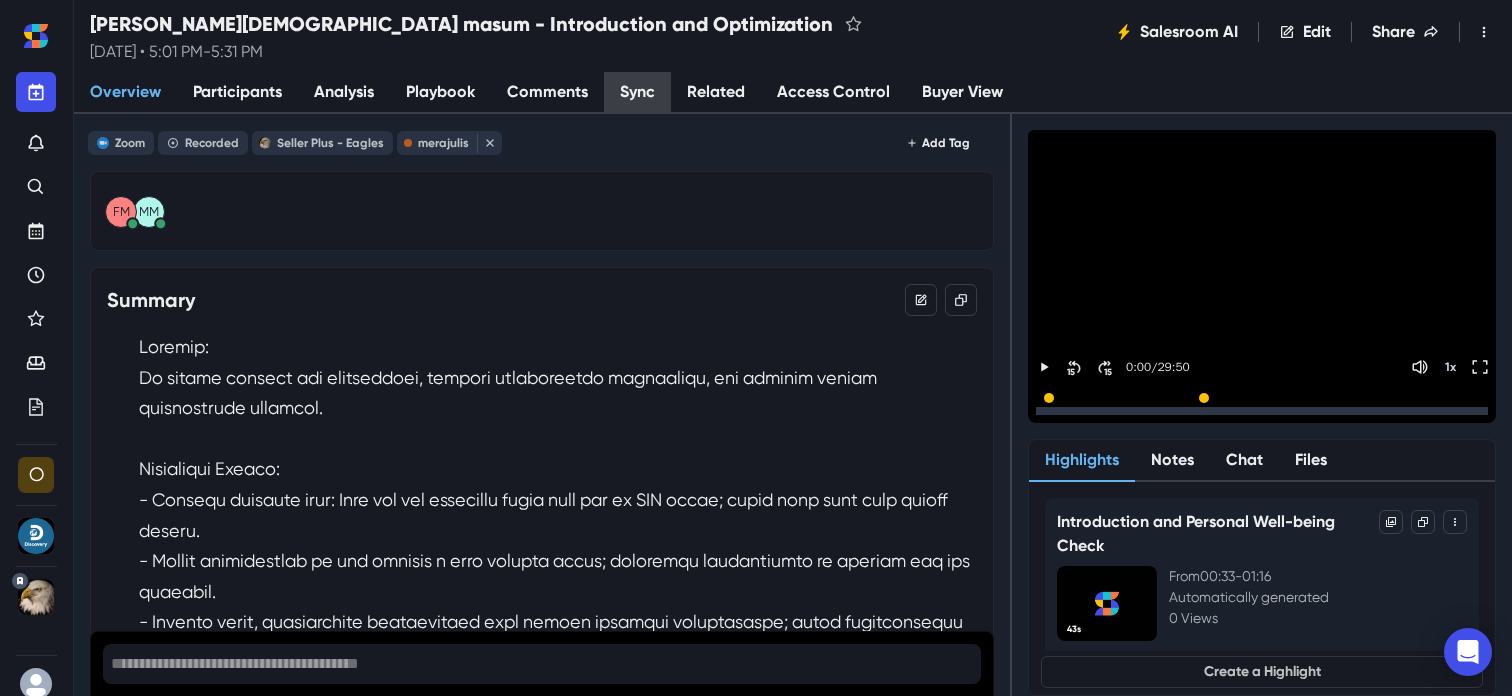 click on "Sync" at bounding box center (637, 93) 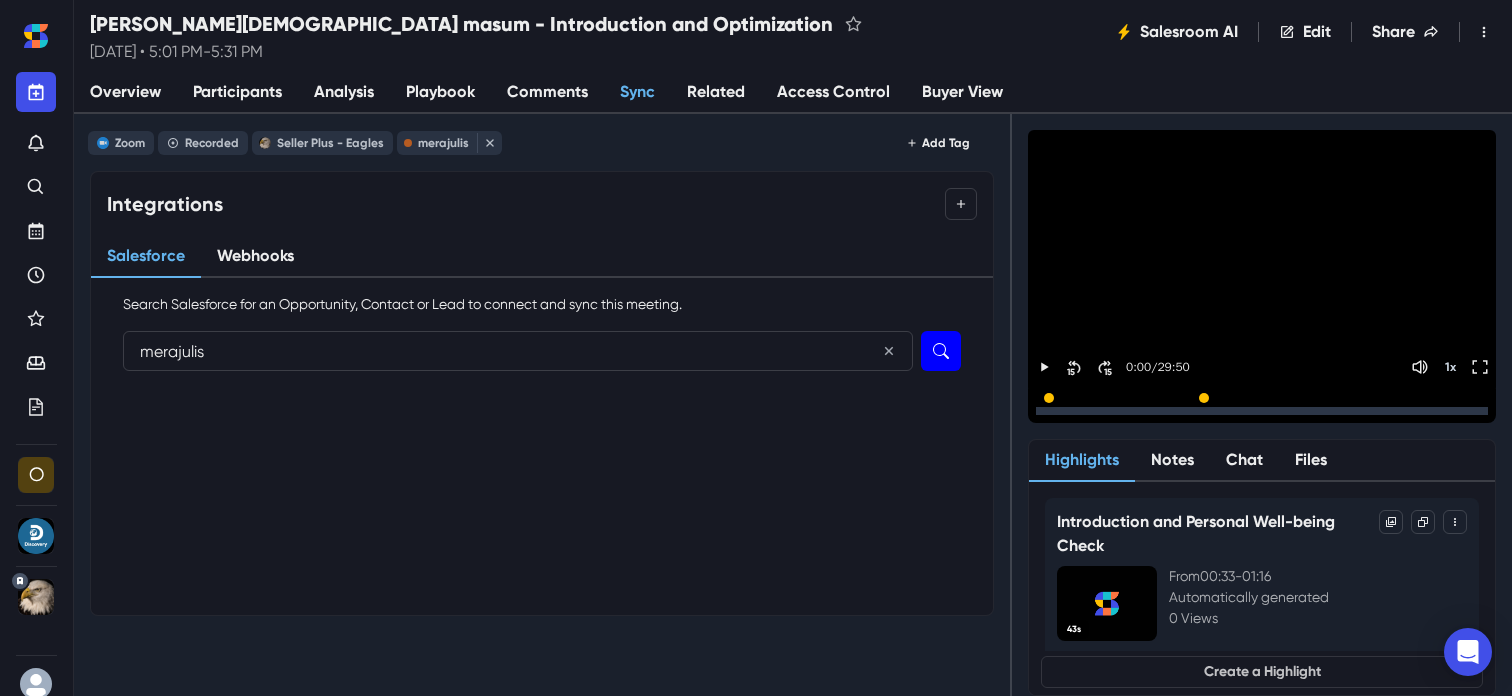 type on "merajulis" 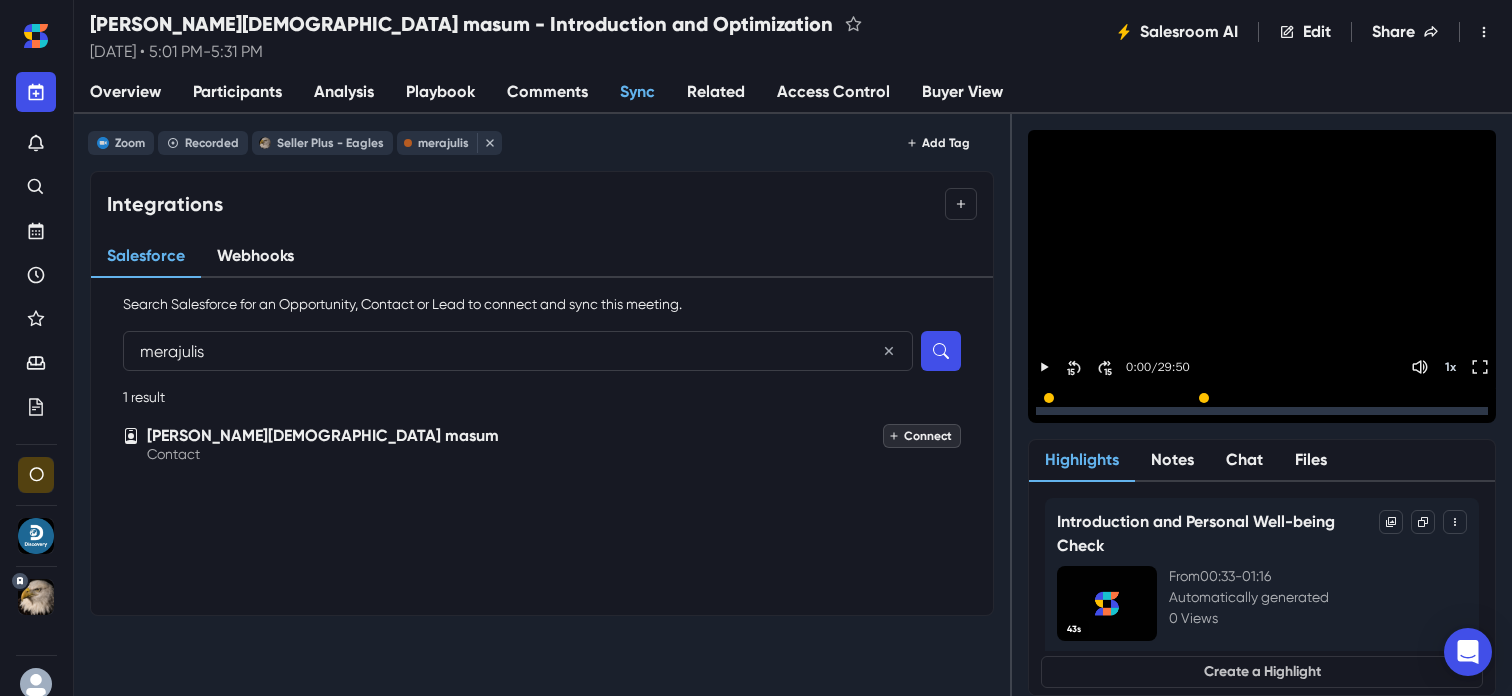 click on "Connect" at bounding box center (922, 436) 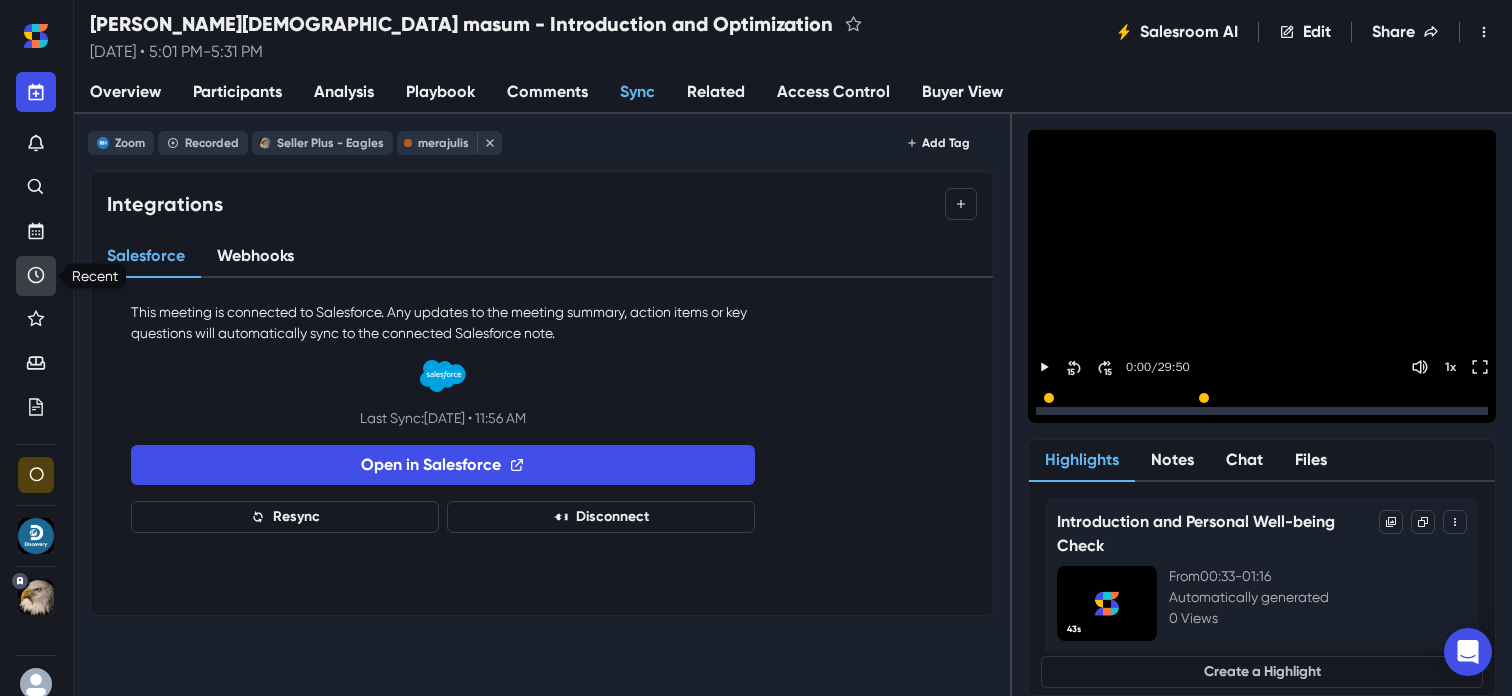 click 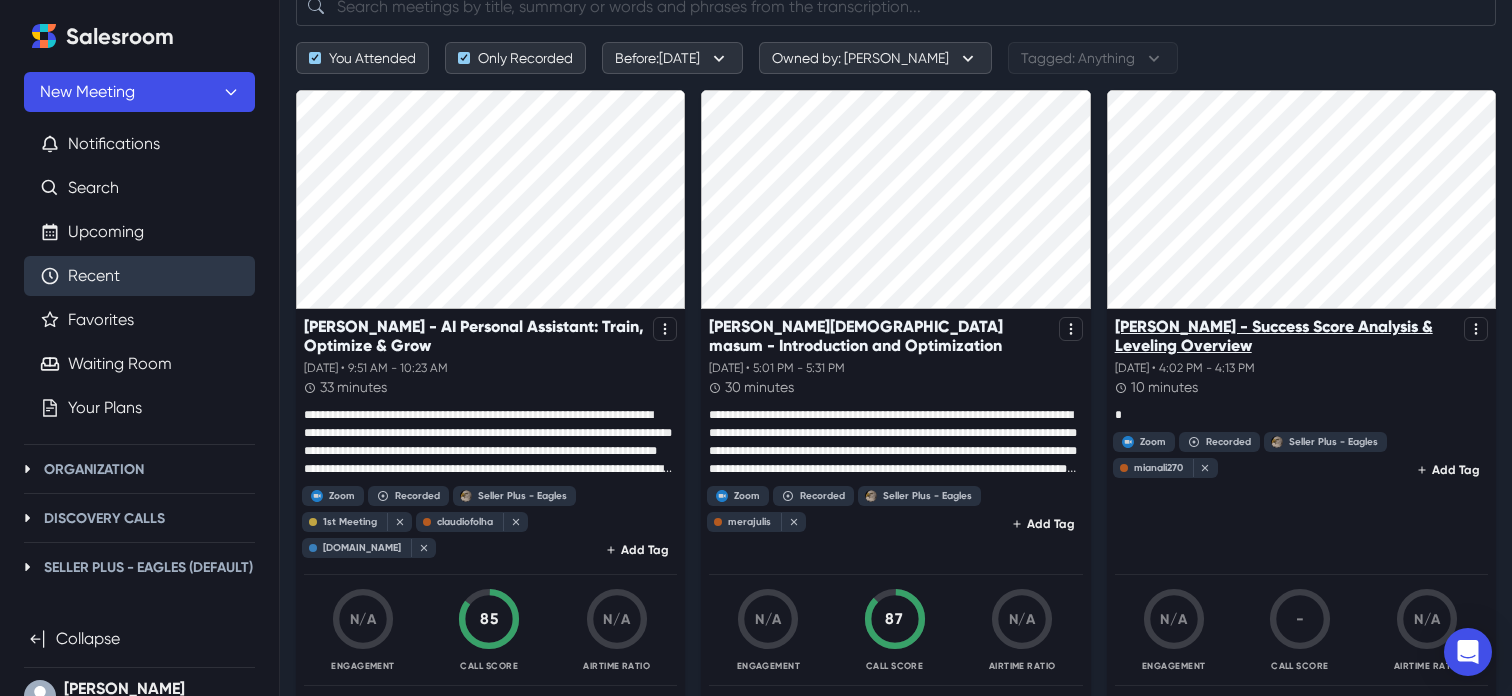 scroll, scrollTop: 180, scrollLeft: 0, axis: vertical 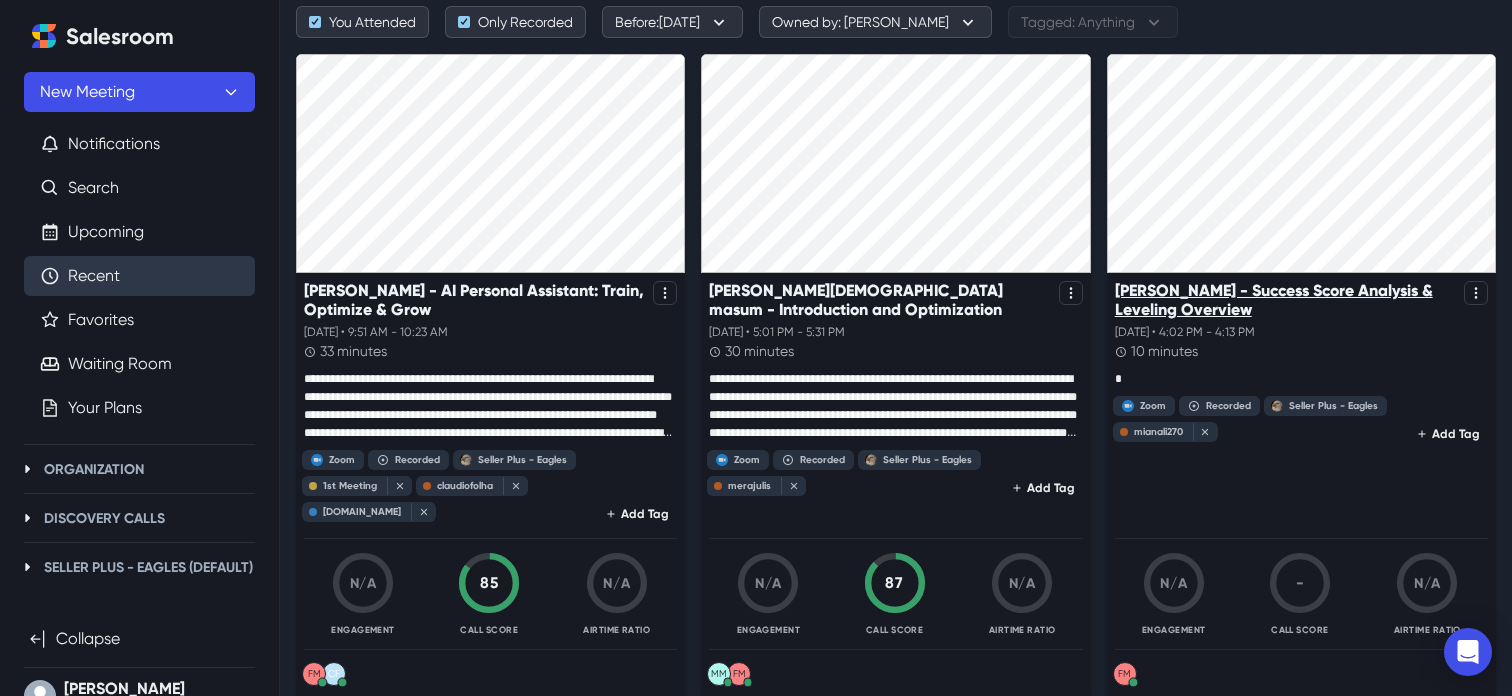 click on "[PERSON_NAME] - Success Score Analysis  & Leveling Overview" at bounding box center (1285, 300) 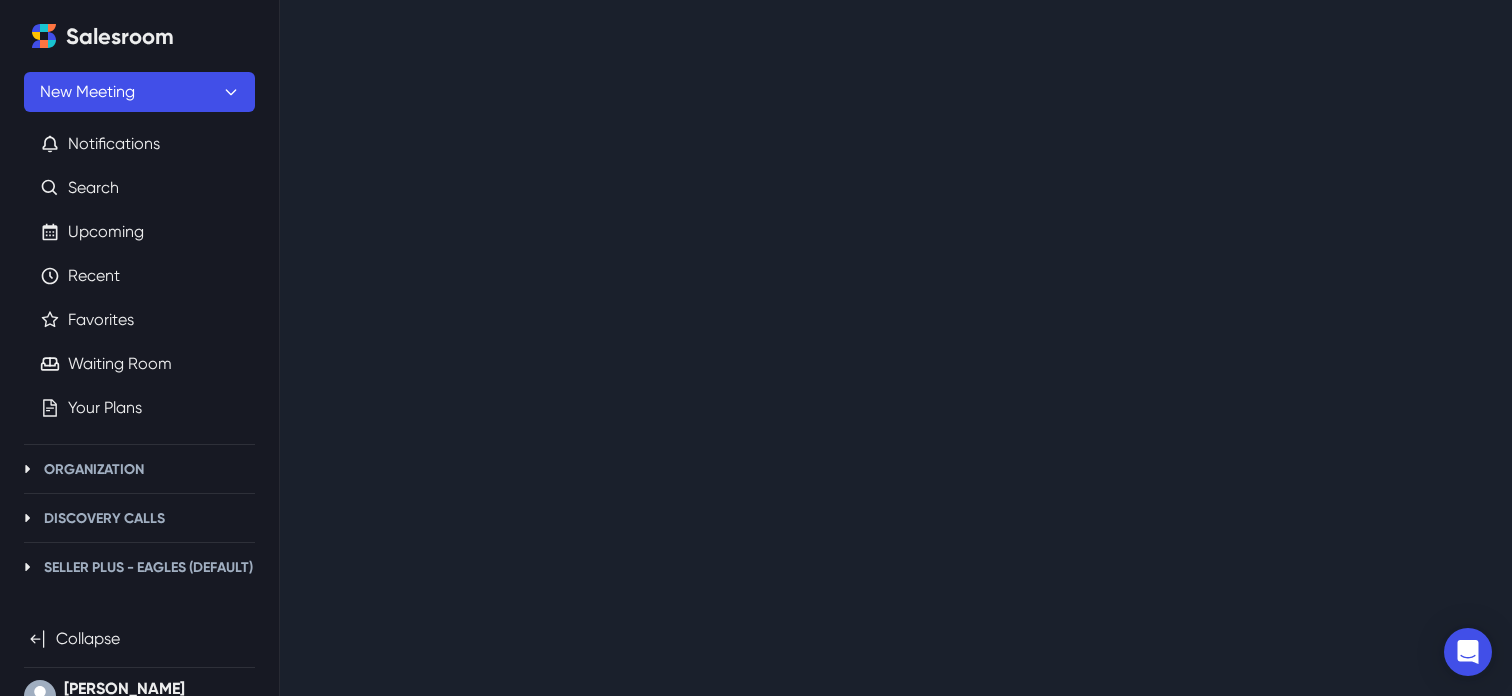 scroll, scrollTop: 0, scrollLeft: 0, axis: both 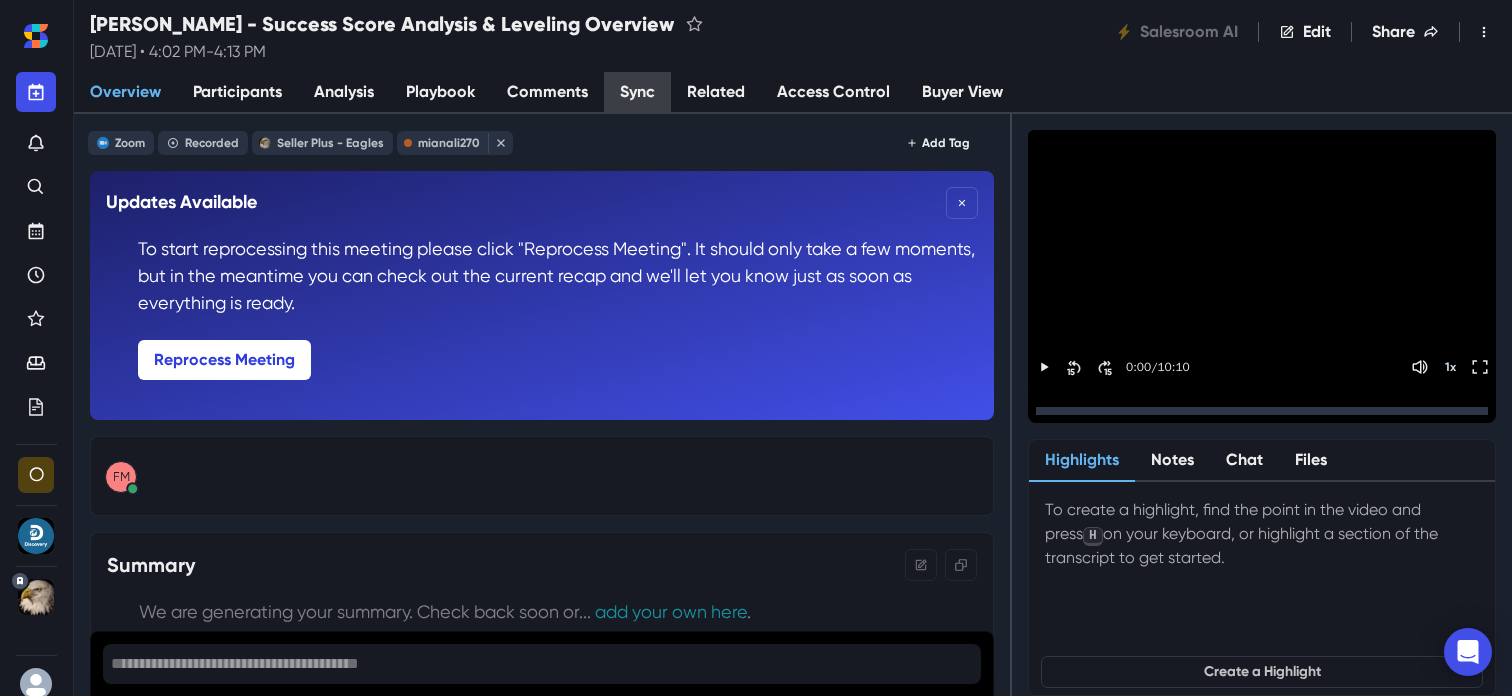 click on "Sync" at bounding box center (637, 93) 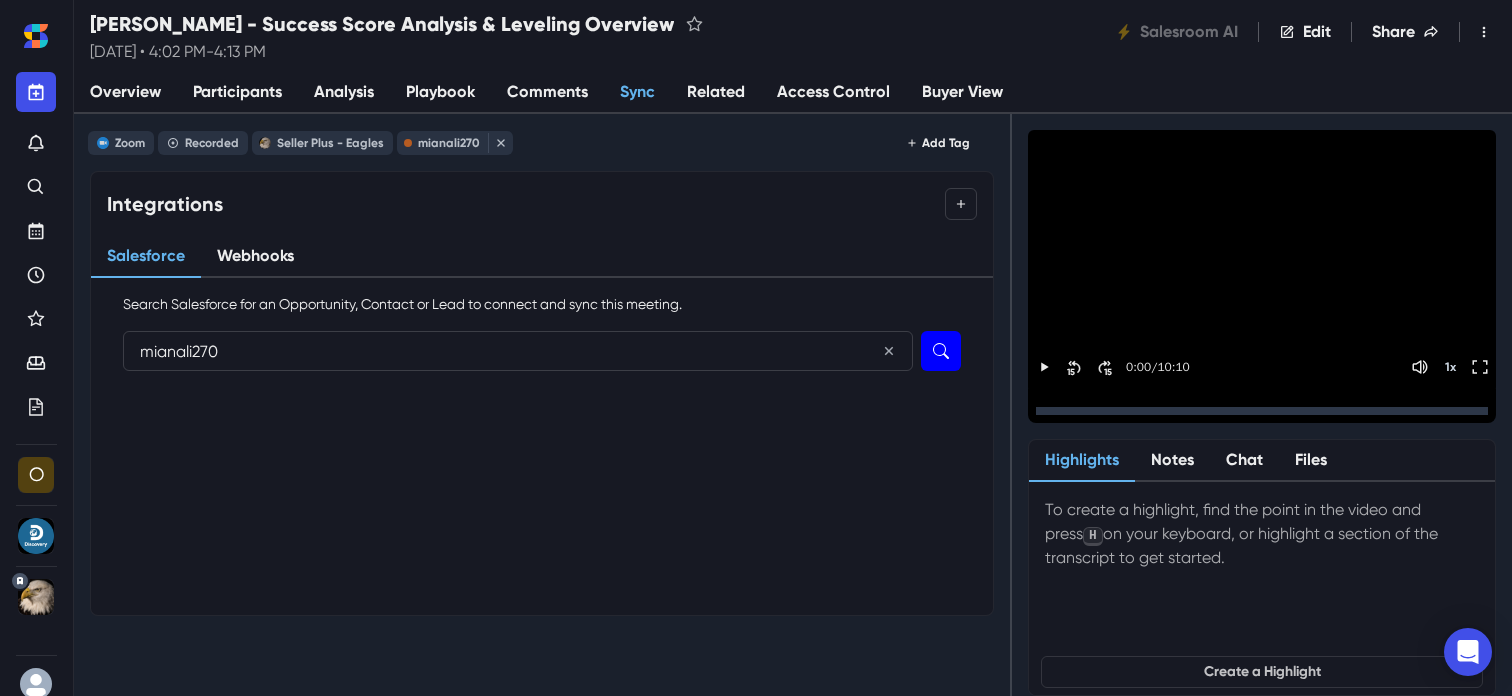 type on "mianali270" 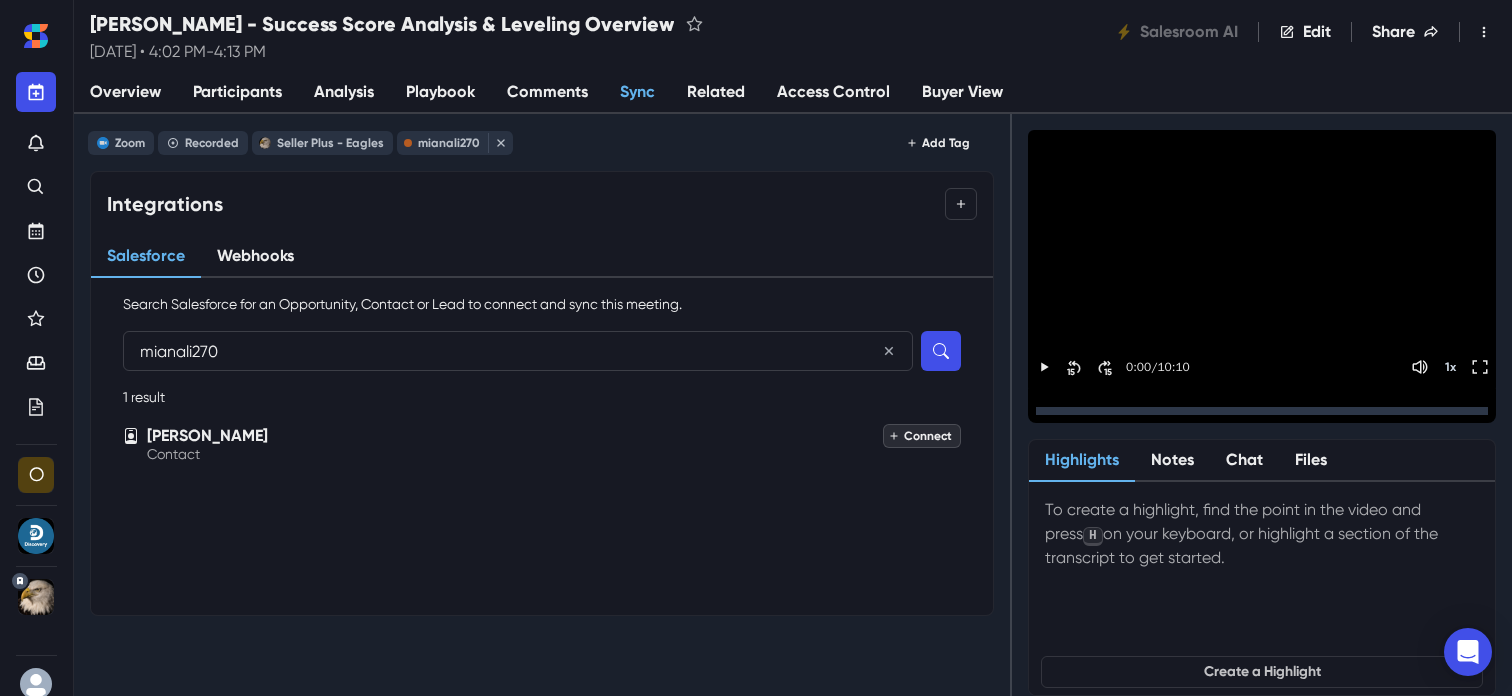 click on "Connect" at bounding box center (922, 436) 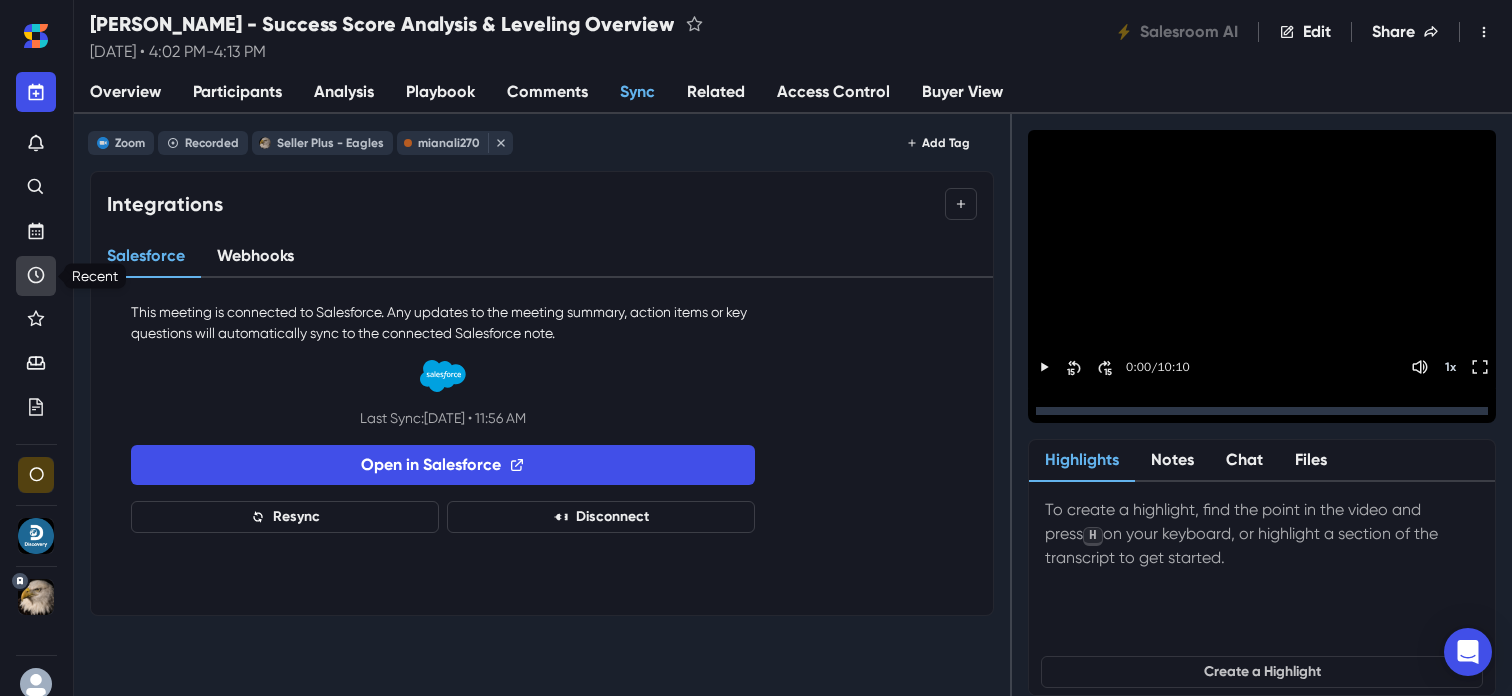 click 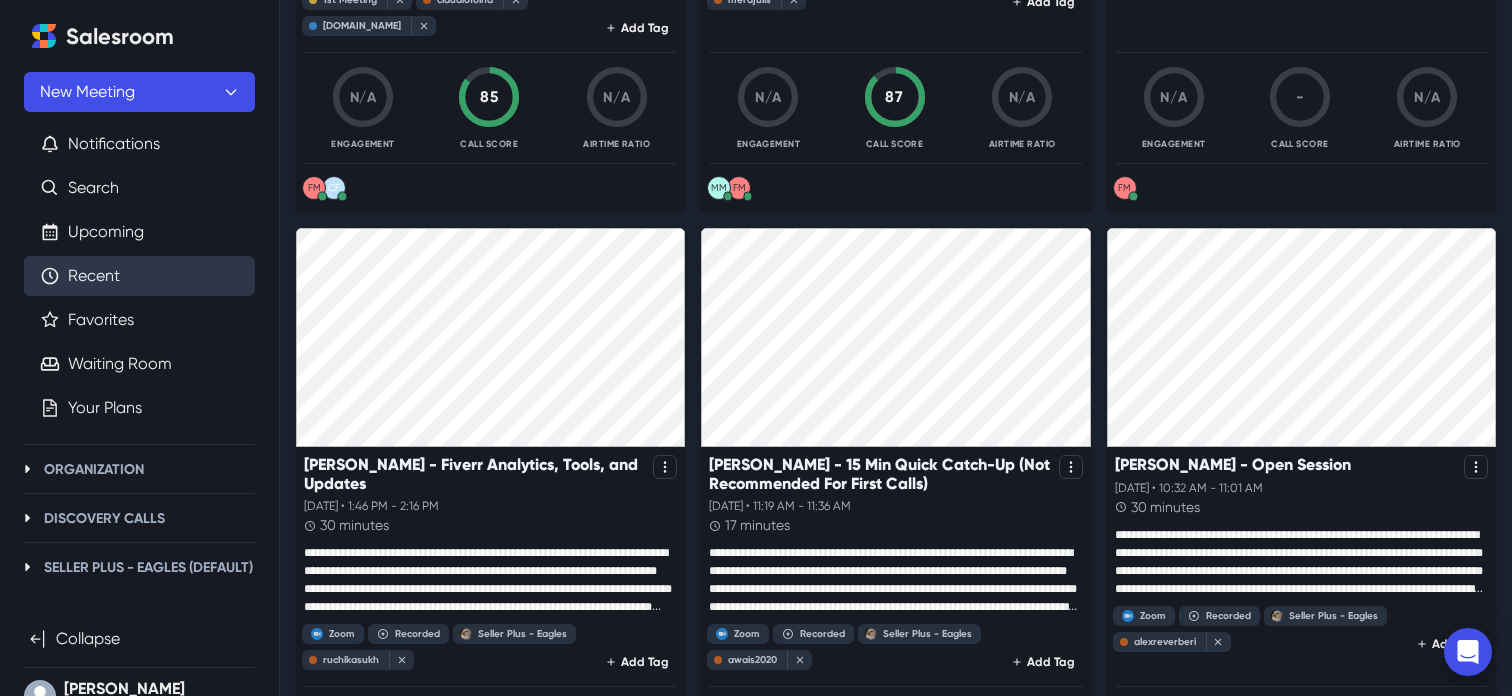 scroll, scrollTop: 677, scrollLeft: 0, axis: vertical 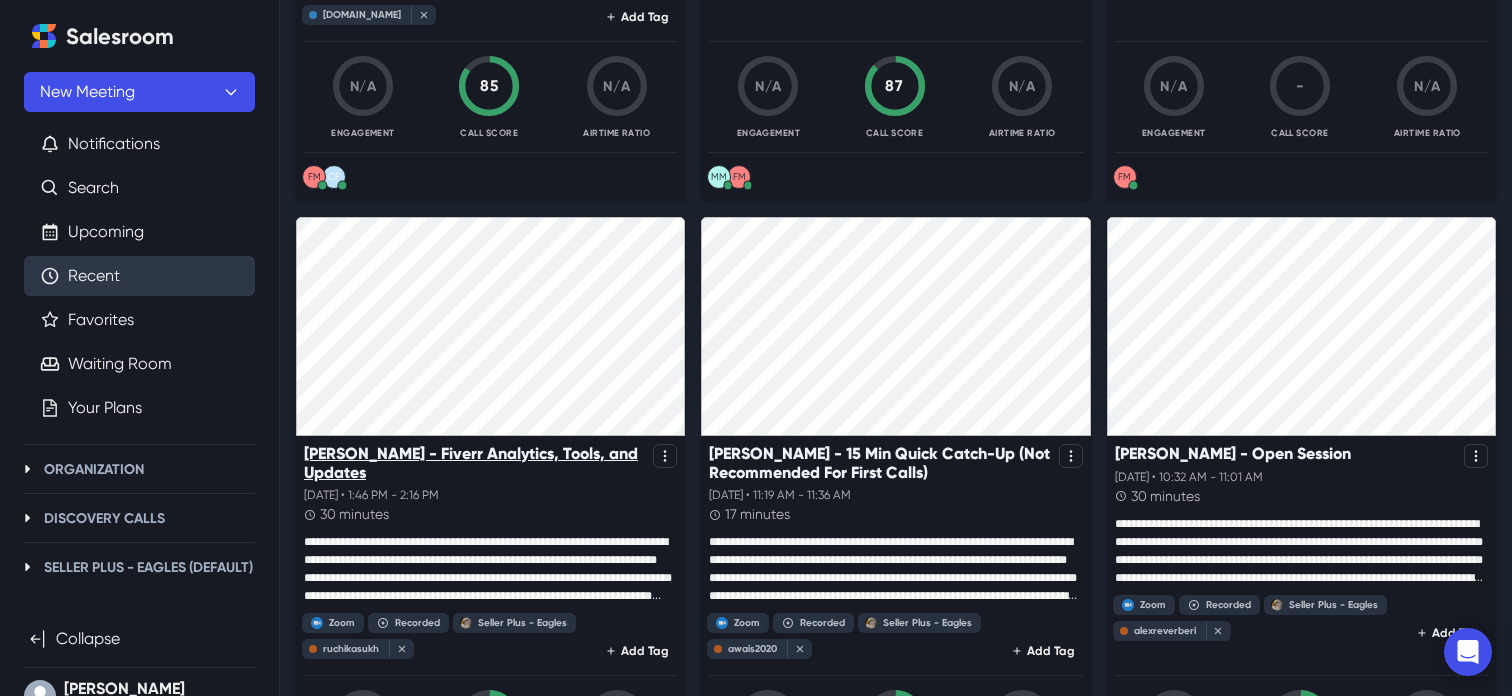 click on "[PERSON_NAME] - Fiverr Analytics, Tools, and Updates" at bounding box center (474, 463) 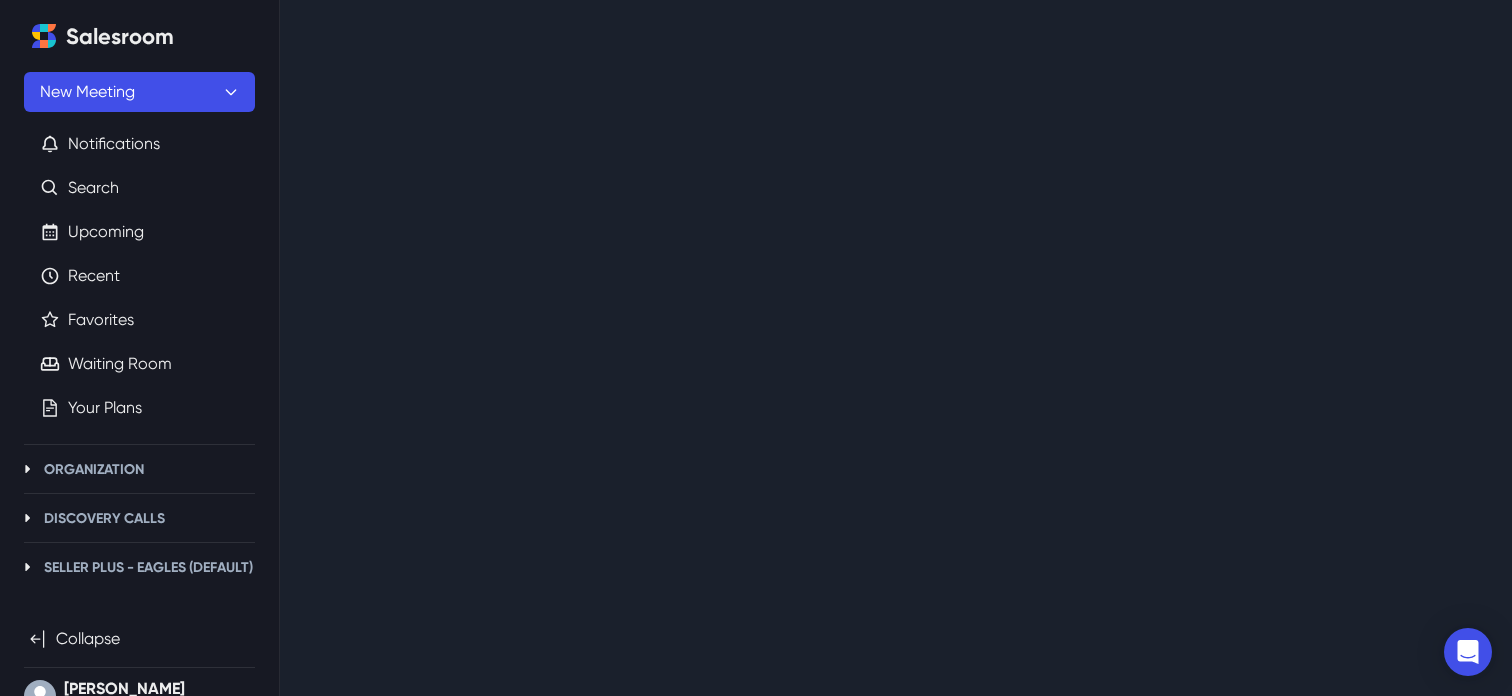 scroll, scrollTop: 0, scrollLeft: 0, axis: both 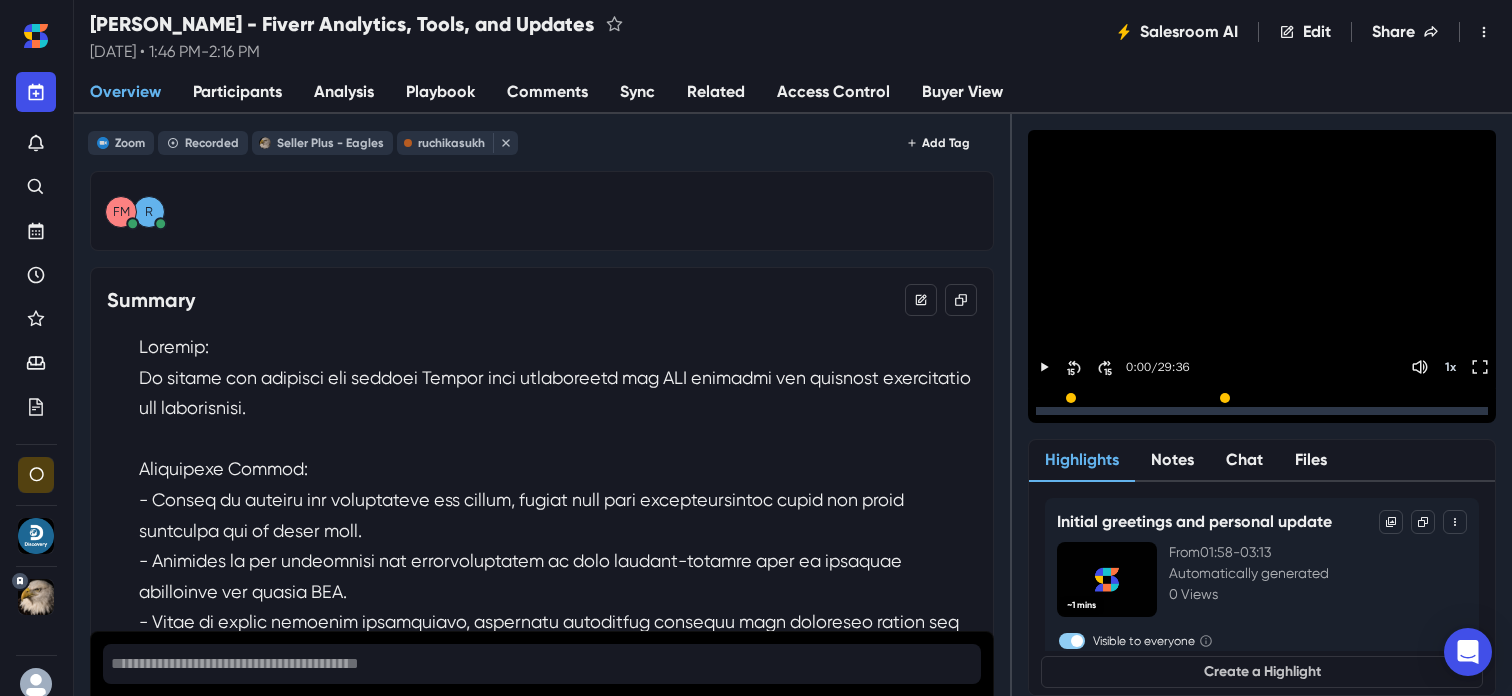 click on "Sync" at bounding box center [637, 93] 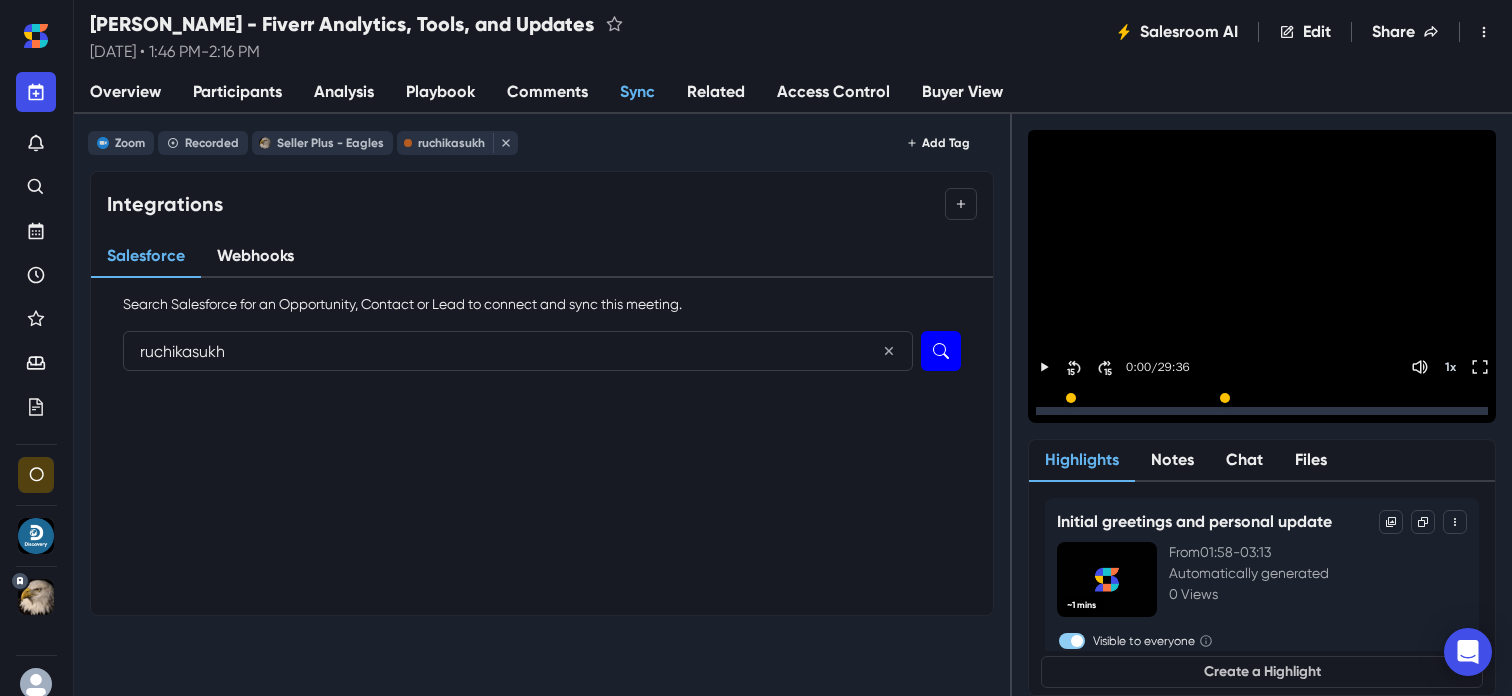 type on "ruchikasukh" 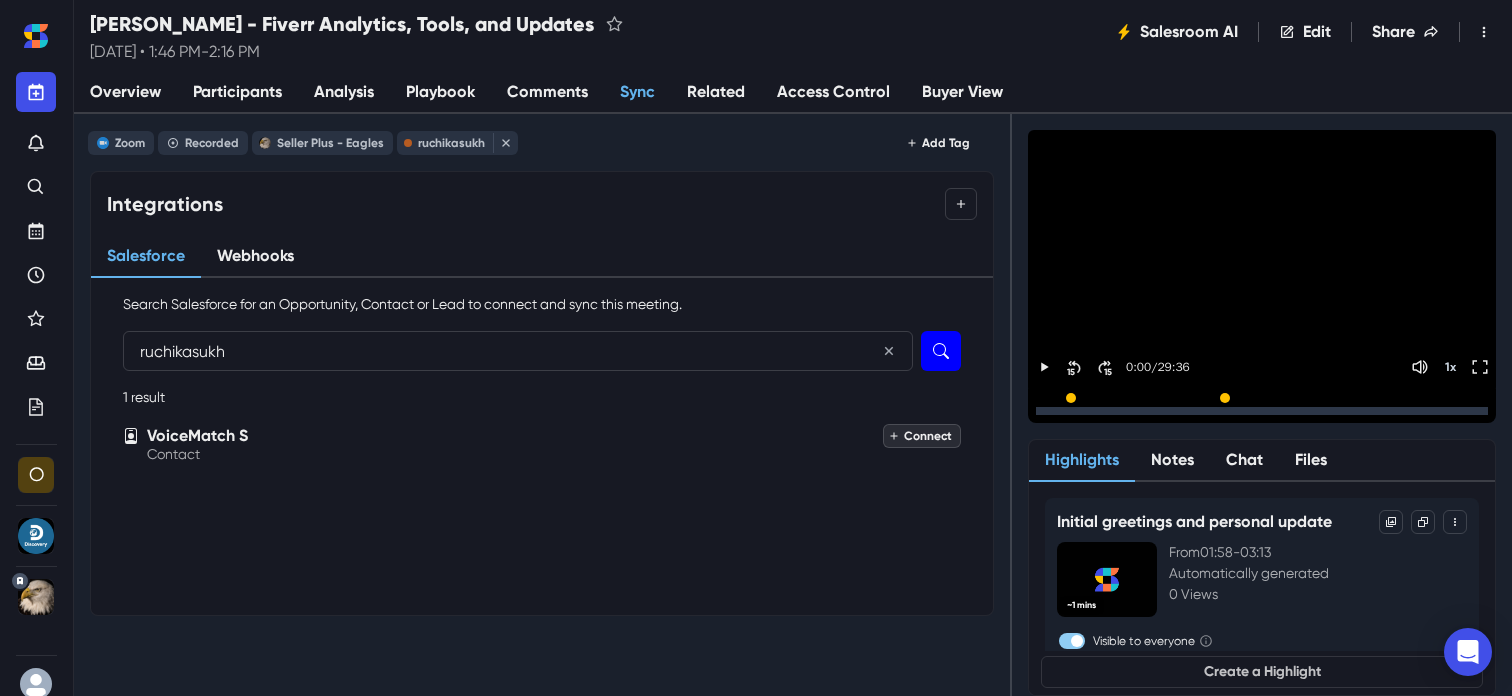 click on "Connect" at bounding box center [922, 436] 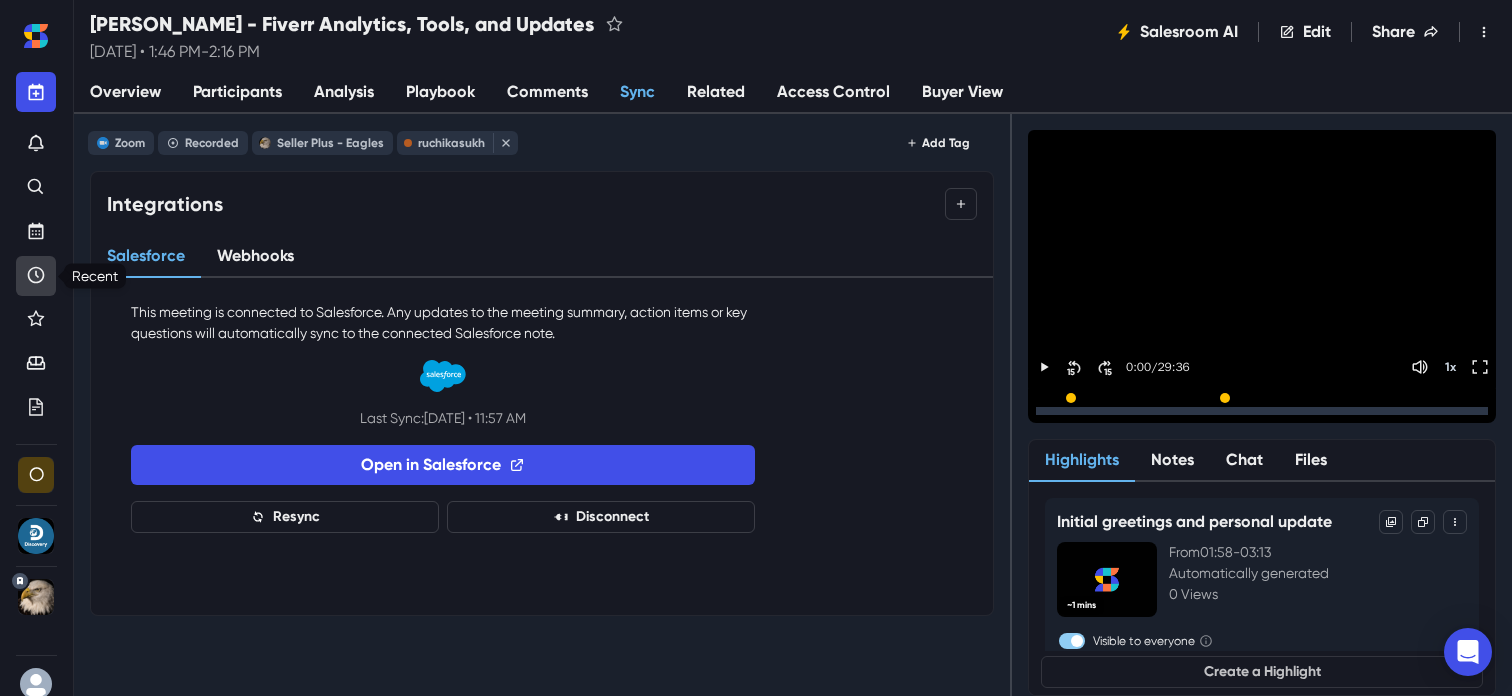 click 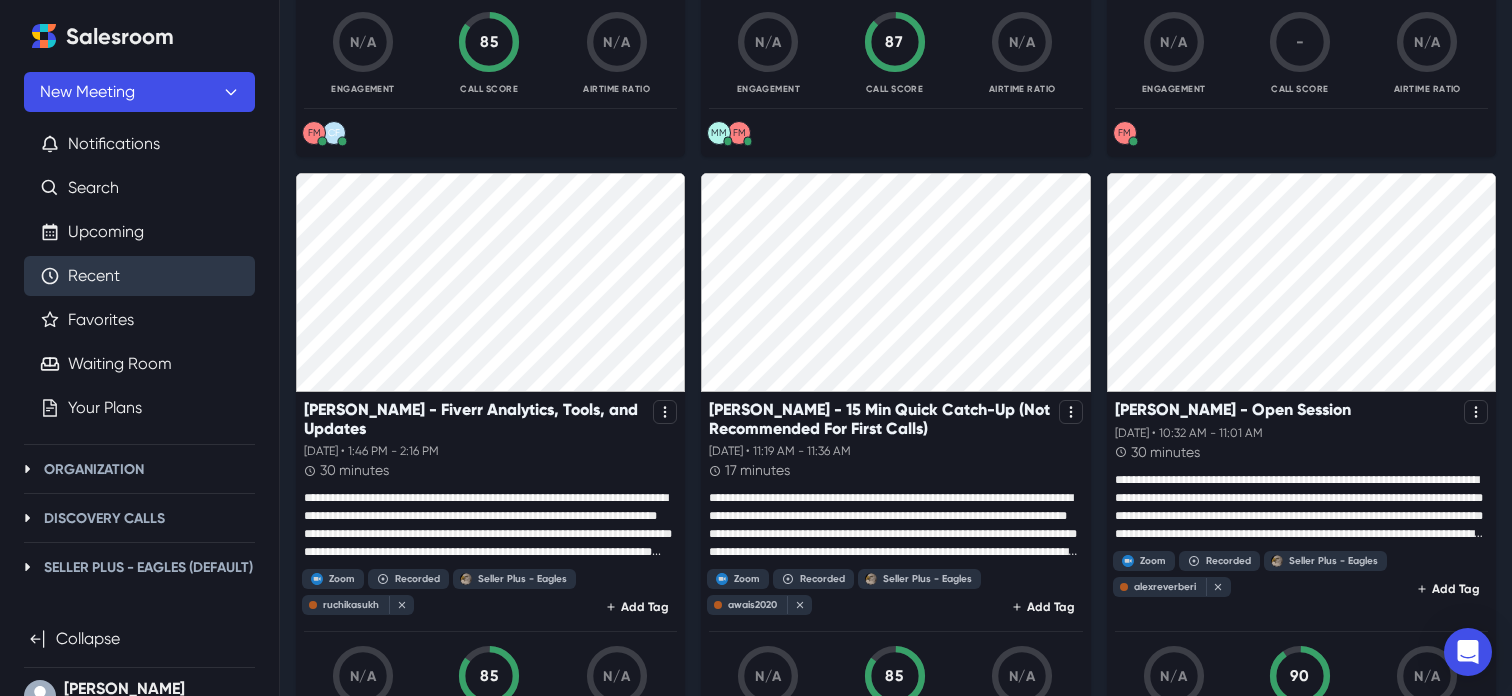 scroll, scrollTop: 728, scrollLeft: 0, axis: vertical 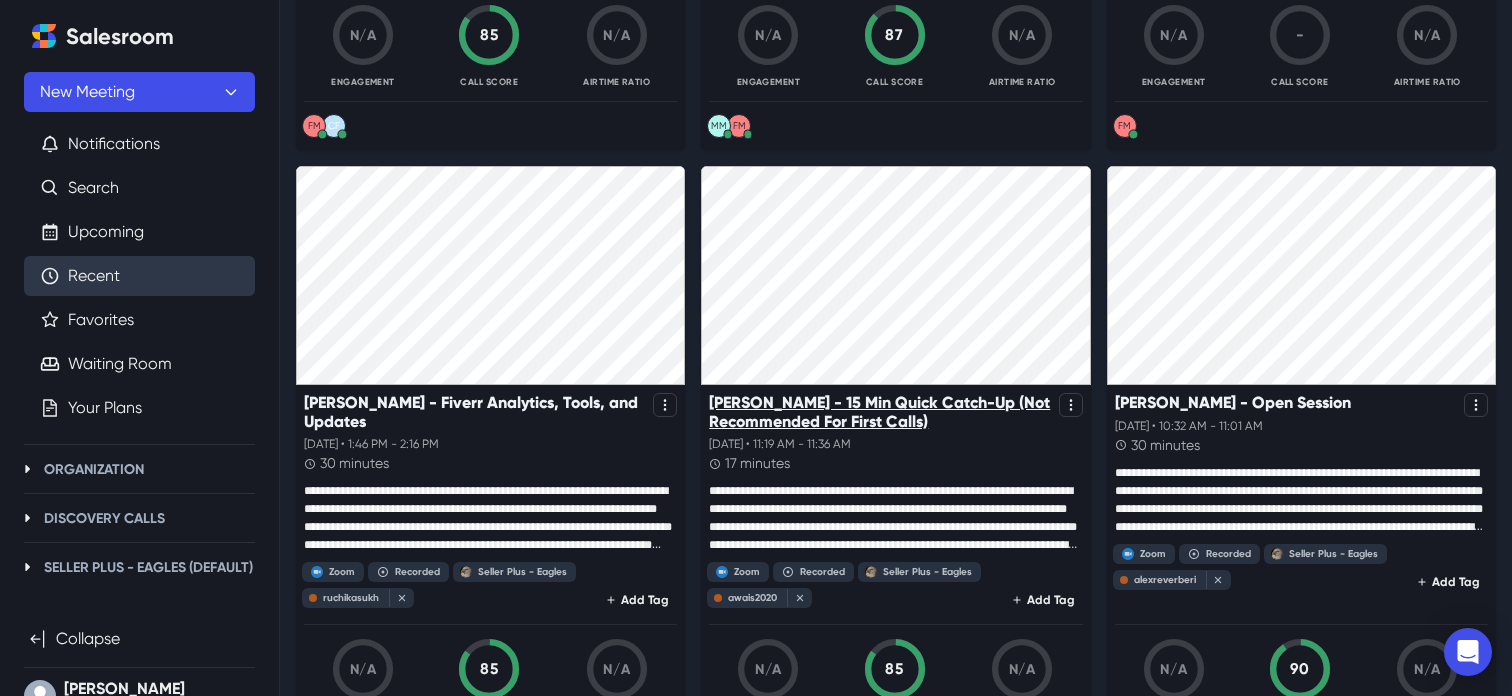 click on "[PERSON_NAME] - 15 Min Quick Catch-Up (Not Recommended For First Calls)" at bounding box center (879, 412) 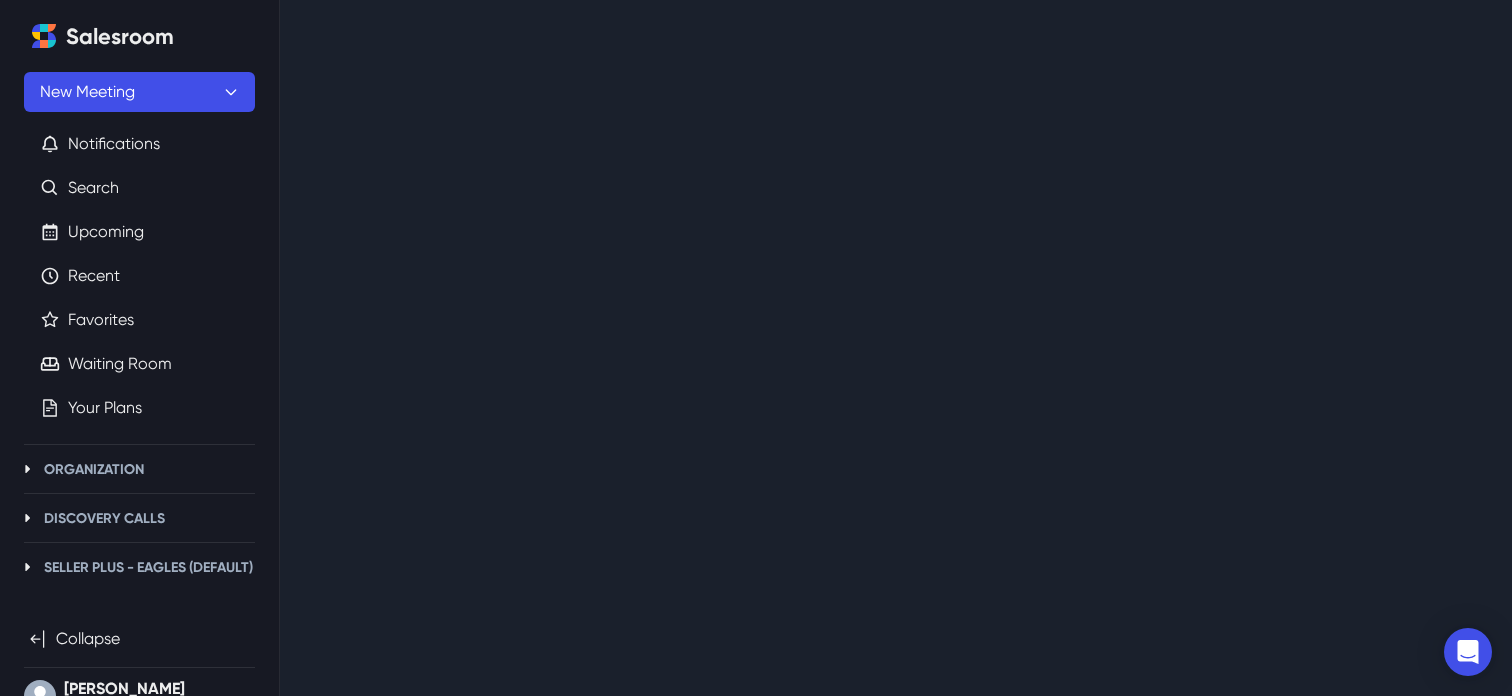 scroll, scrollTop: 0, scrollLeft: 0, axis: both 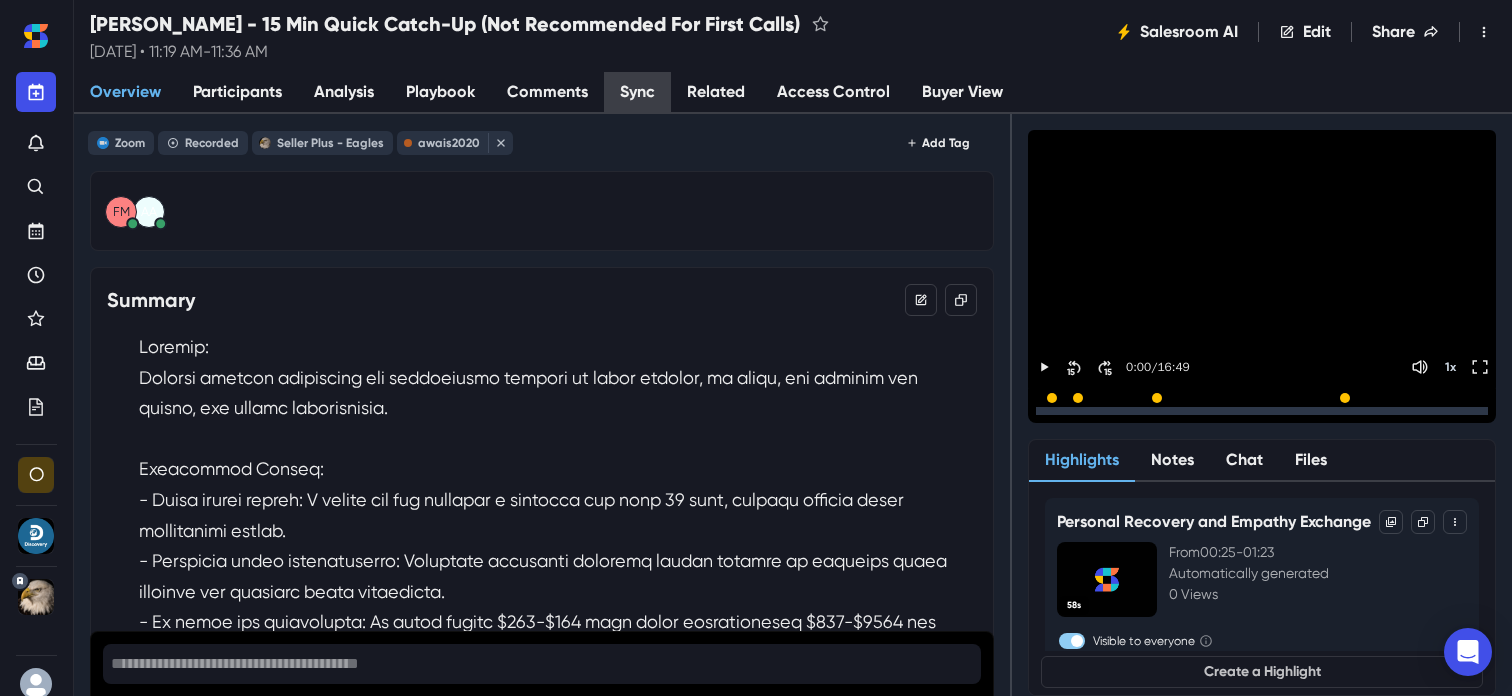 click on "Sync" at bounding box center [637, 93] 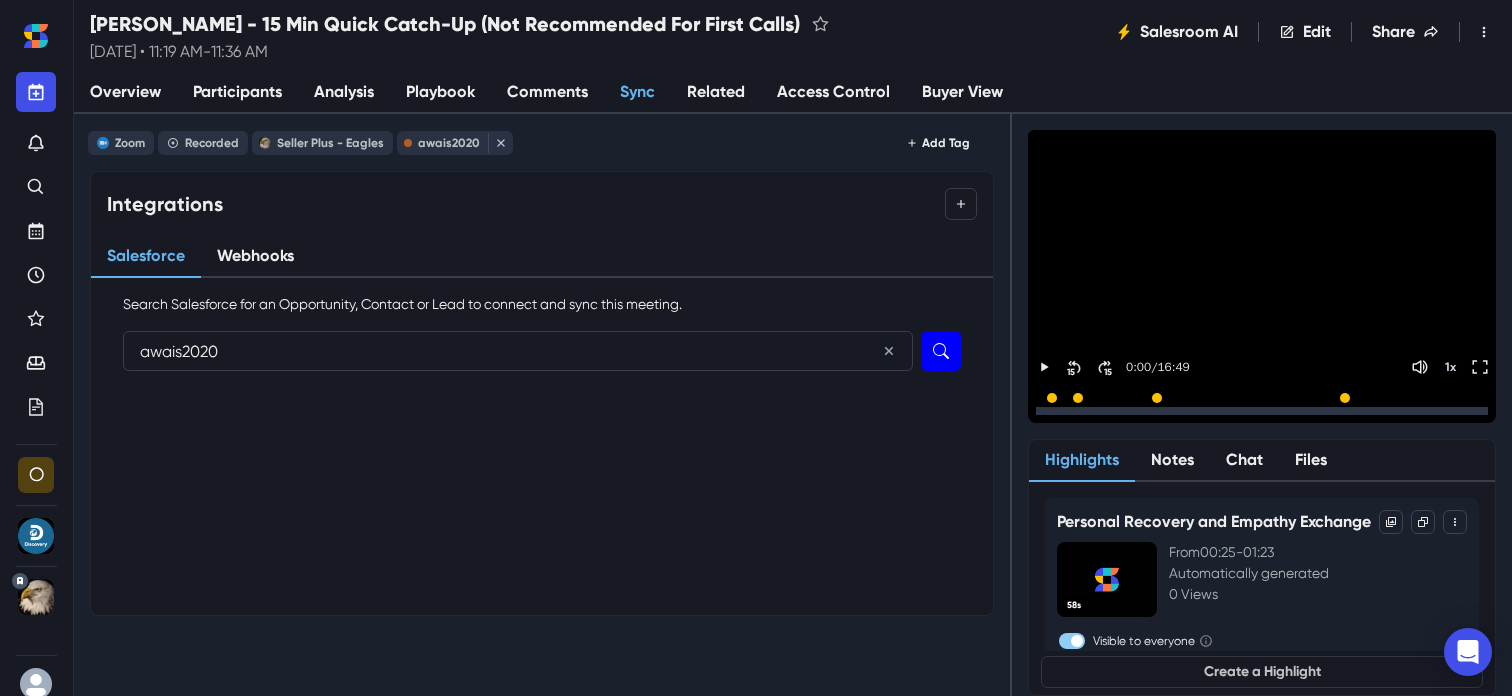 type on "awais2020" 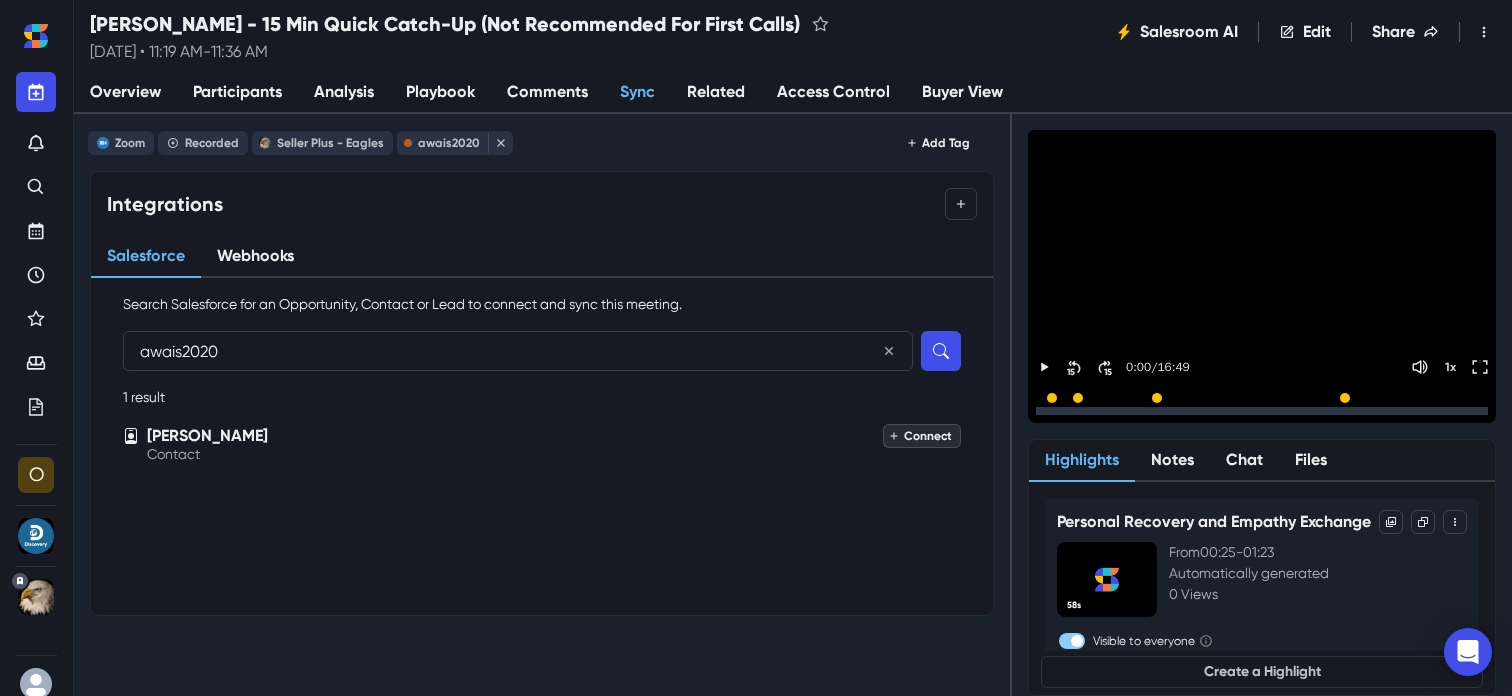 click on "Connect" at bounding box center [922, 436] 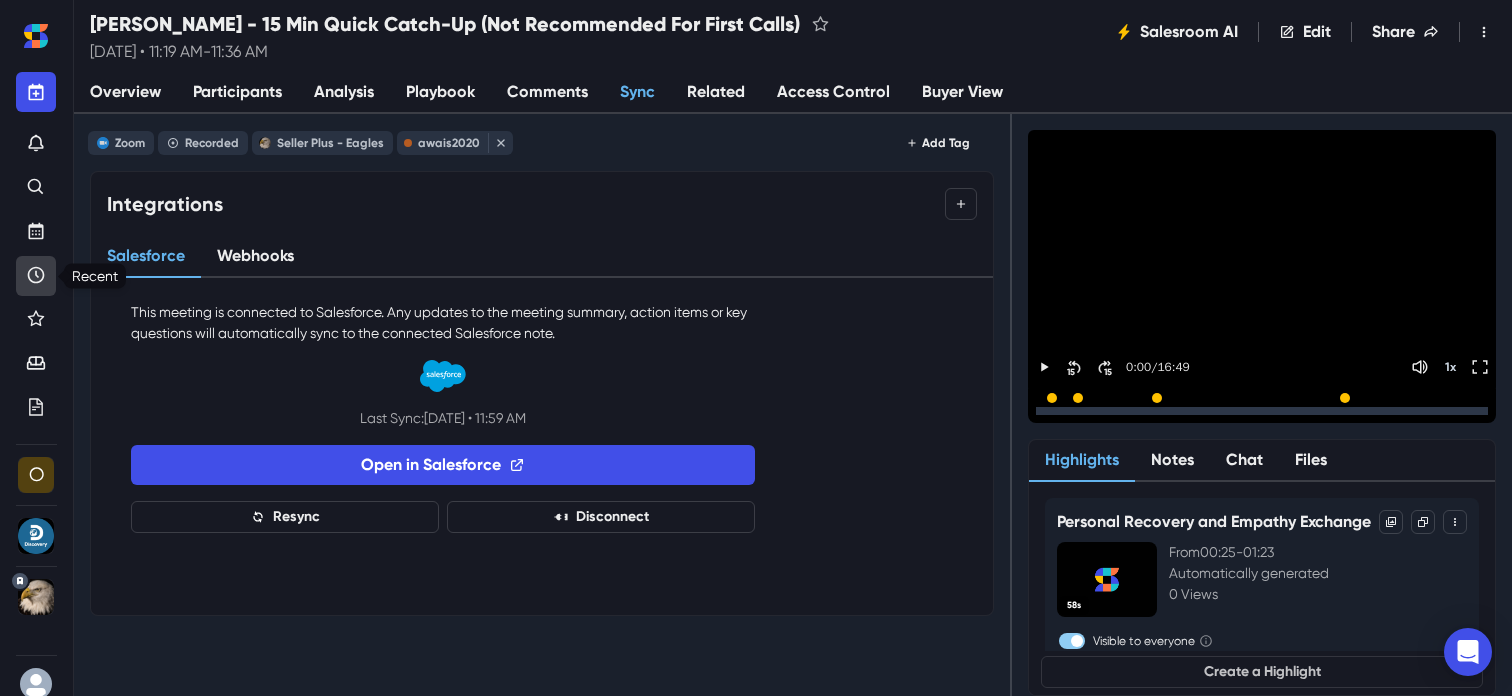 click 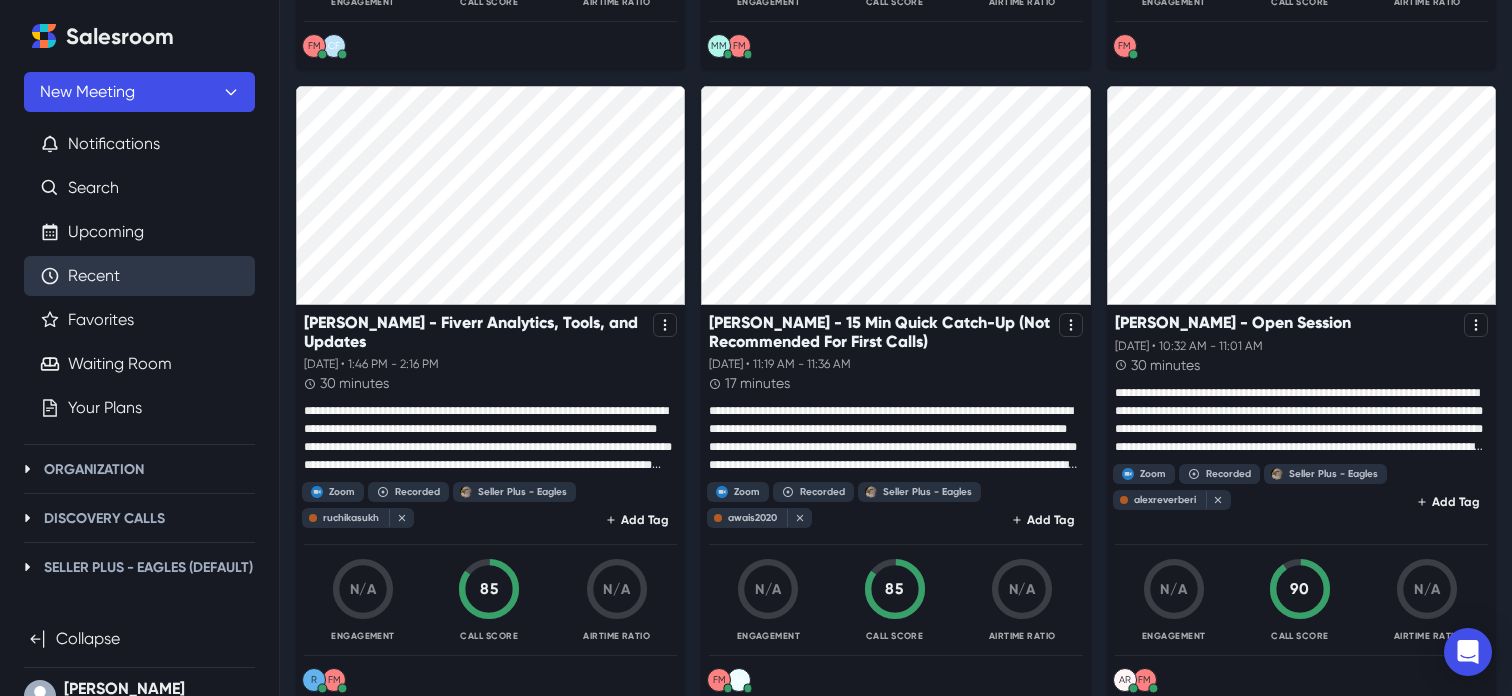 scroll, scrollTop: 837, scrollLeft: 0, axis: vertical 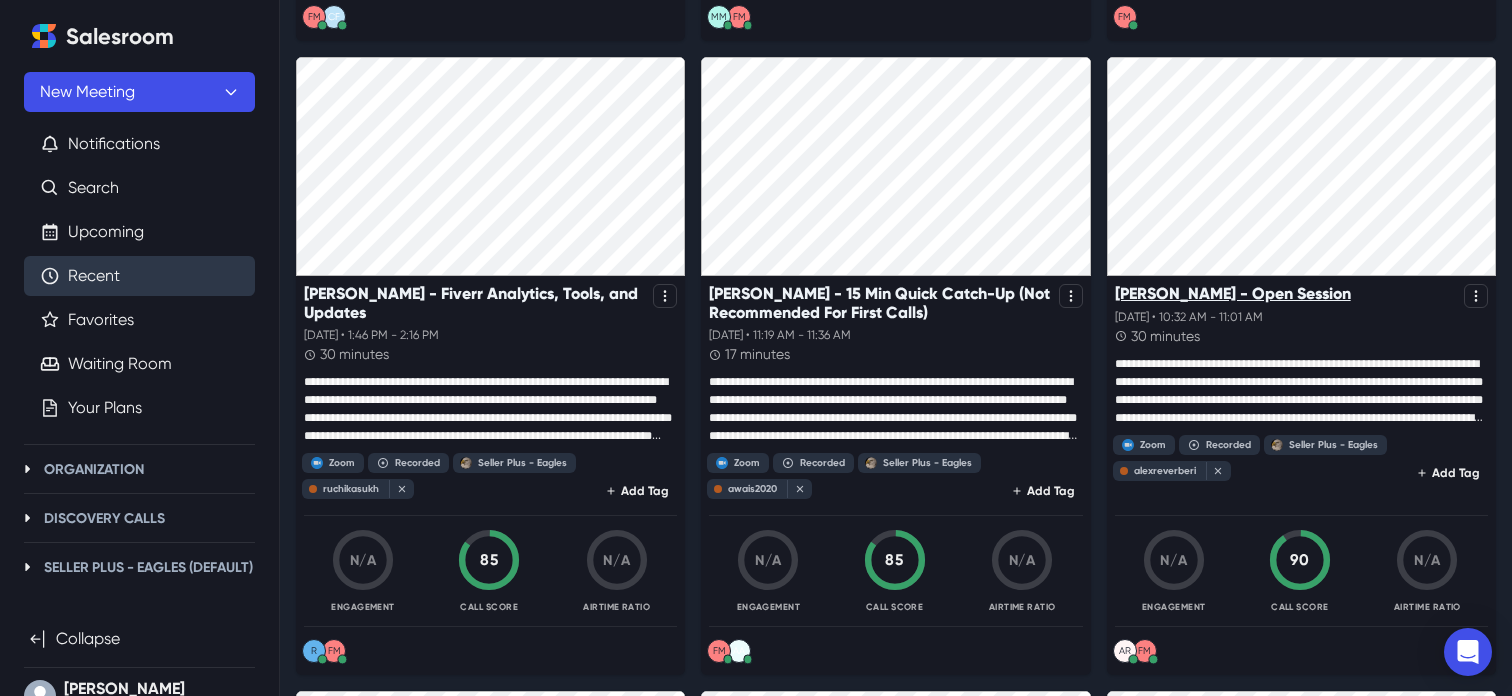 click on "[PERSON_NAME] - Open Session" at bounding box center [1233, 293] 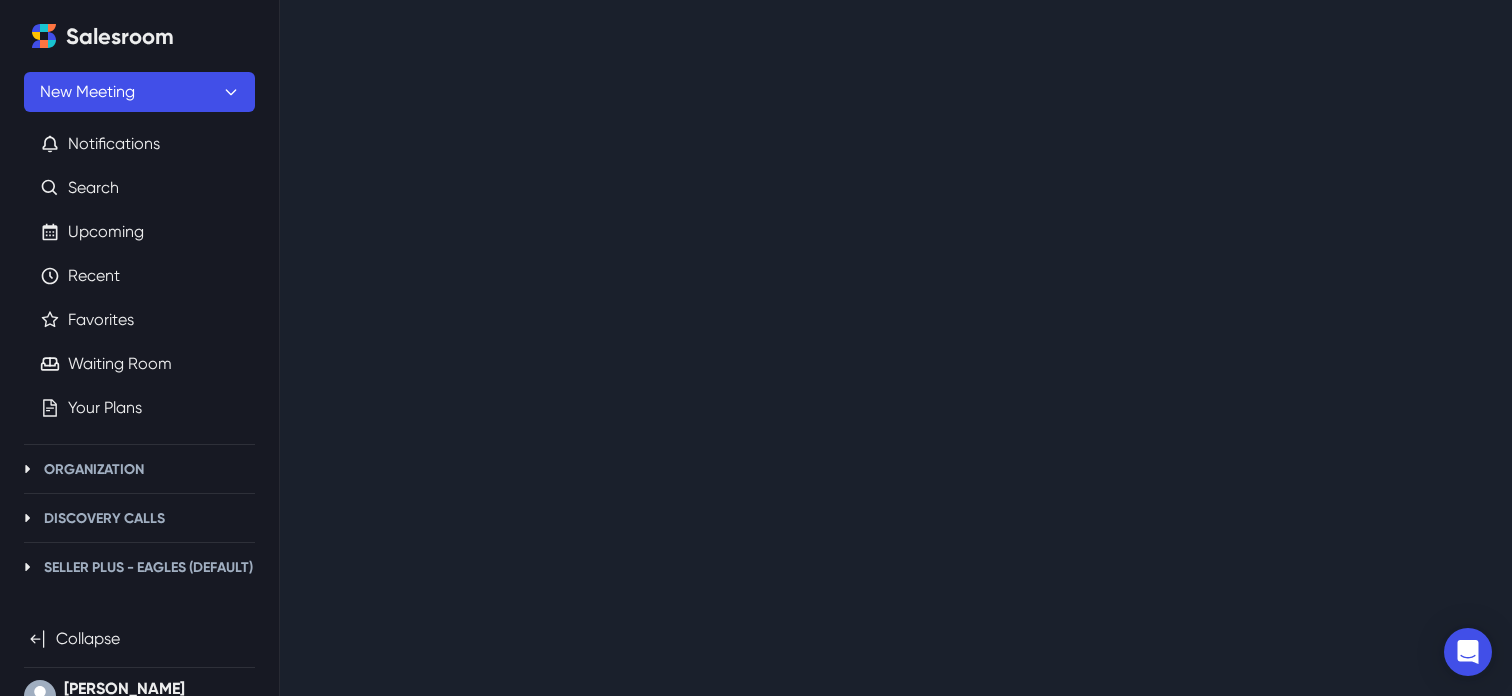 scroll, scrollTop: 0, scrollLeft: 0, axis: both 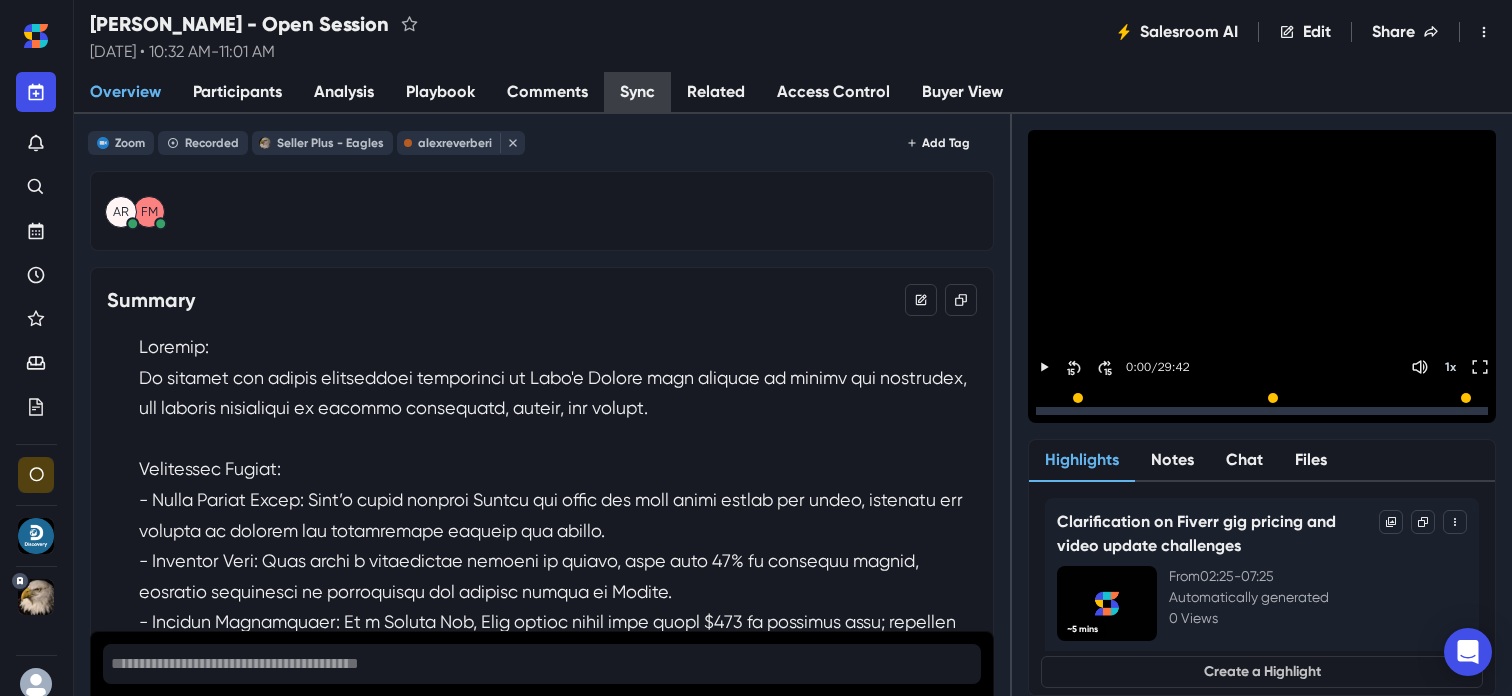 click on "Sync" at bounding box center [637, 93] 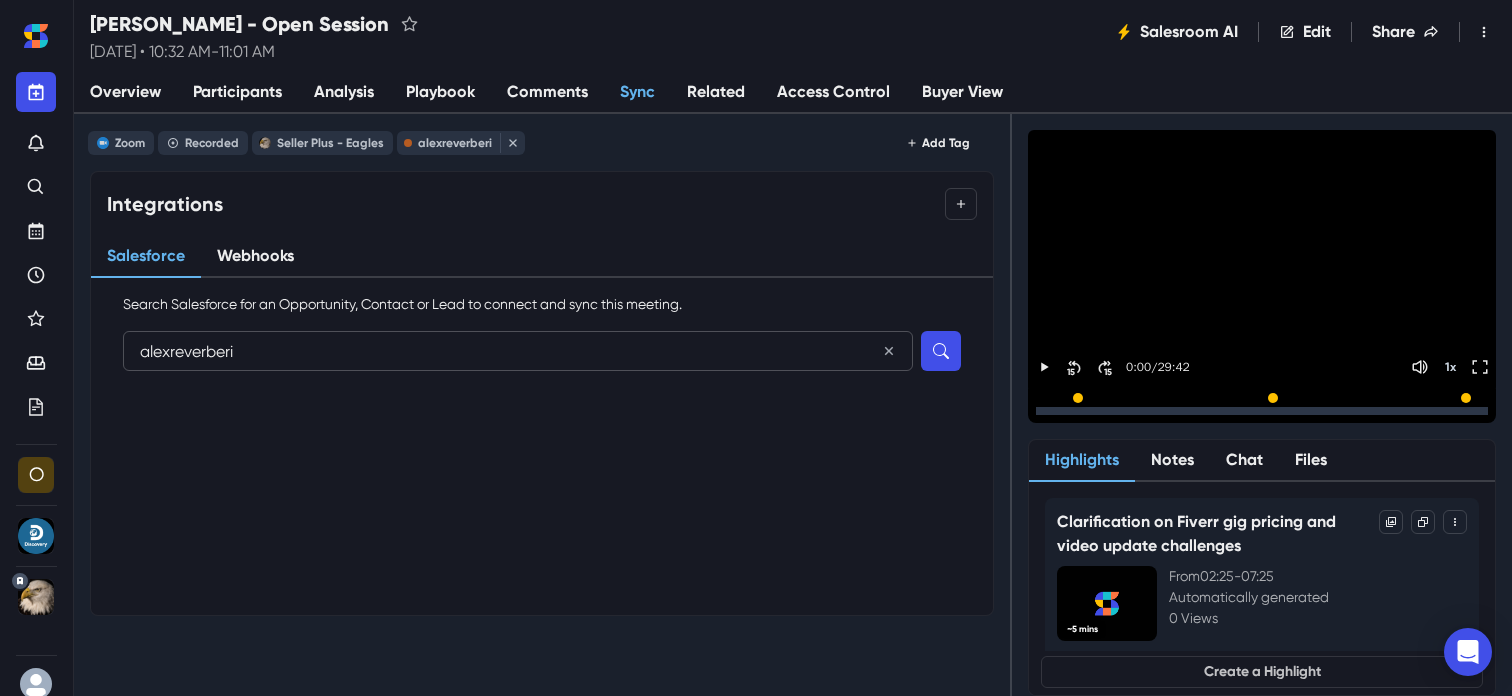 type on "alexreverberi" 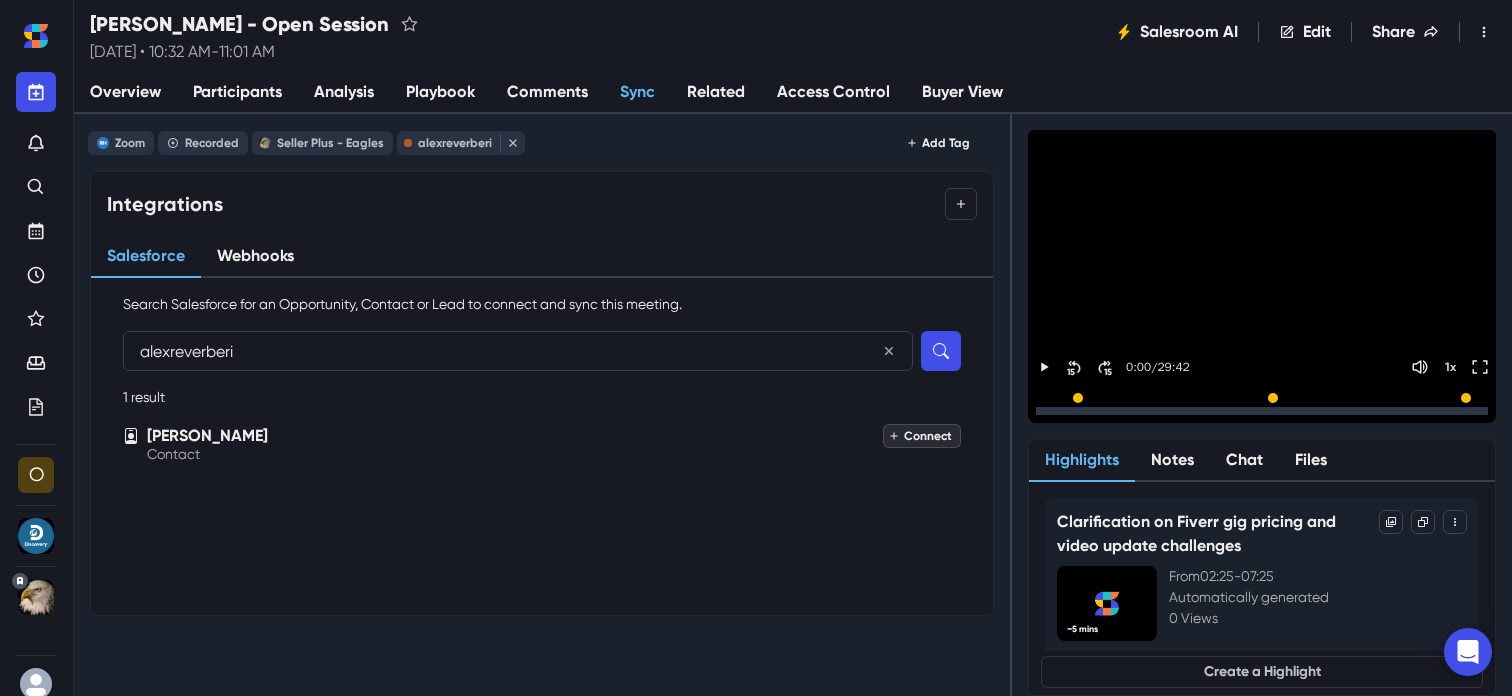 click on "Connect" at bounding box center (922, 436) 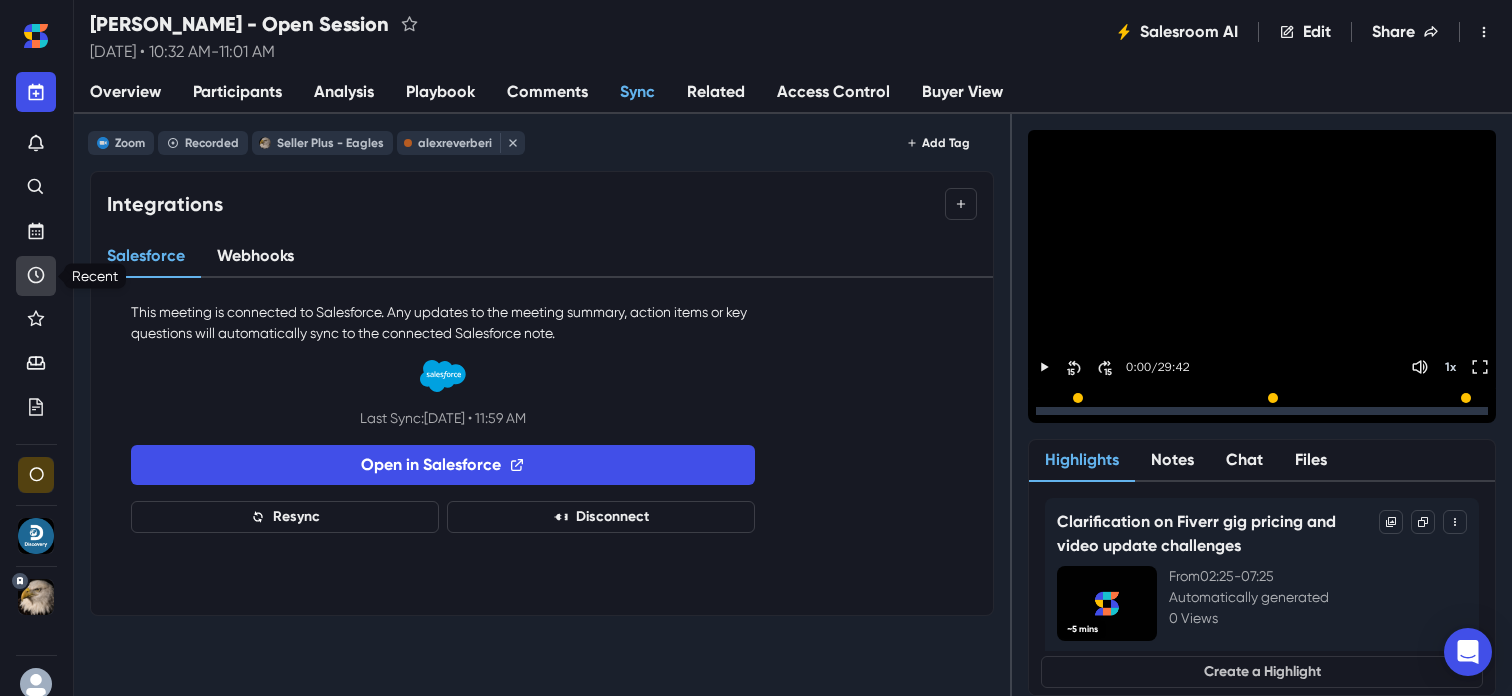 click 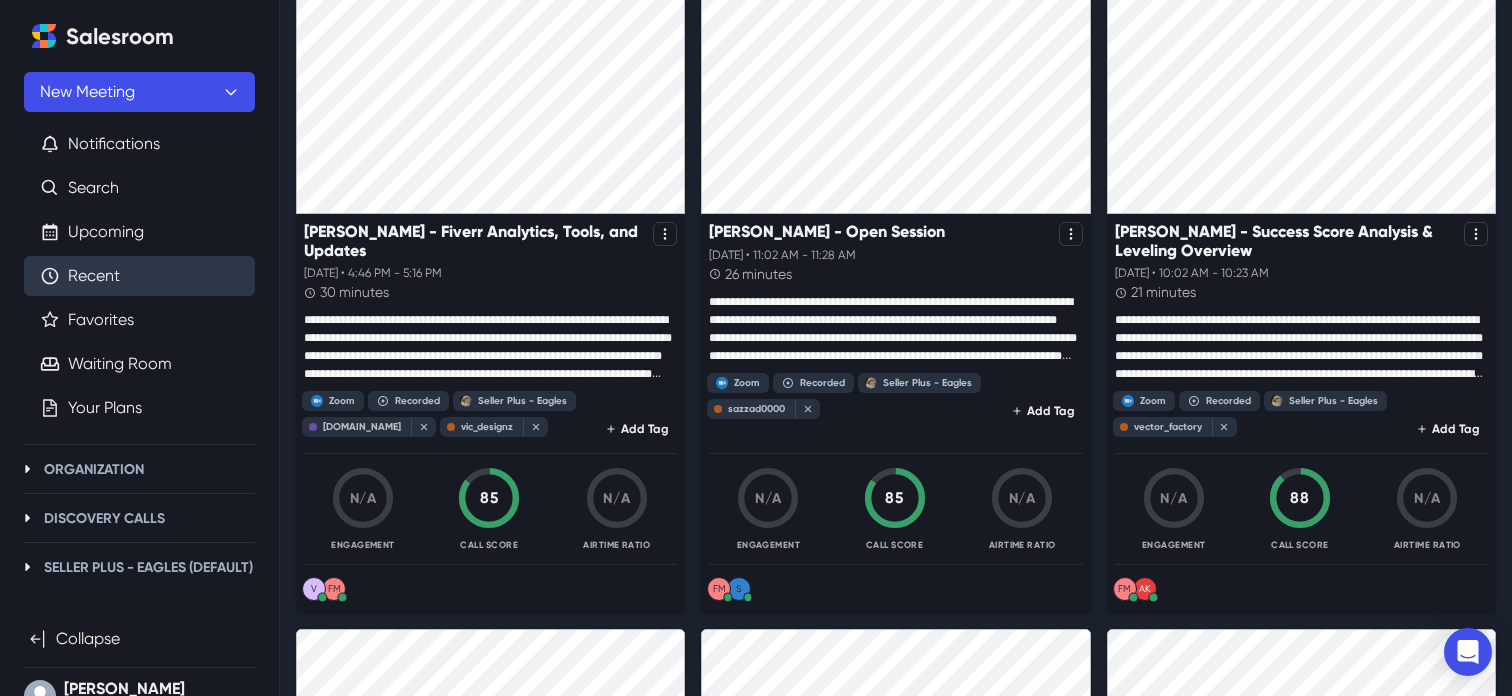 scroll, scrollTop: 1538, scrollLeft: 0, axis: vertical 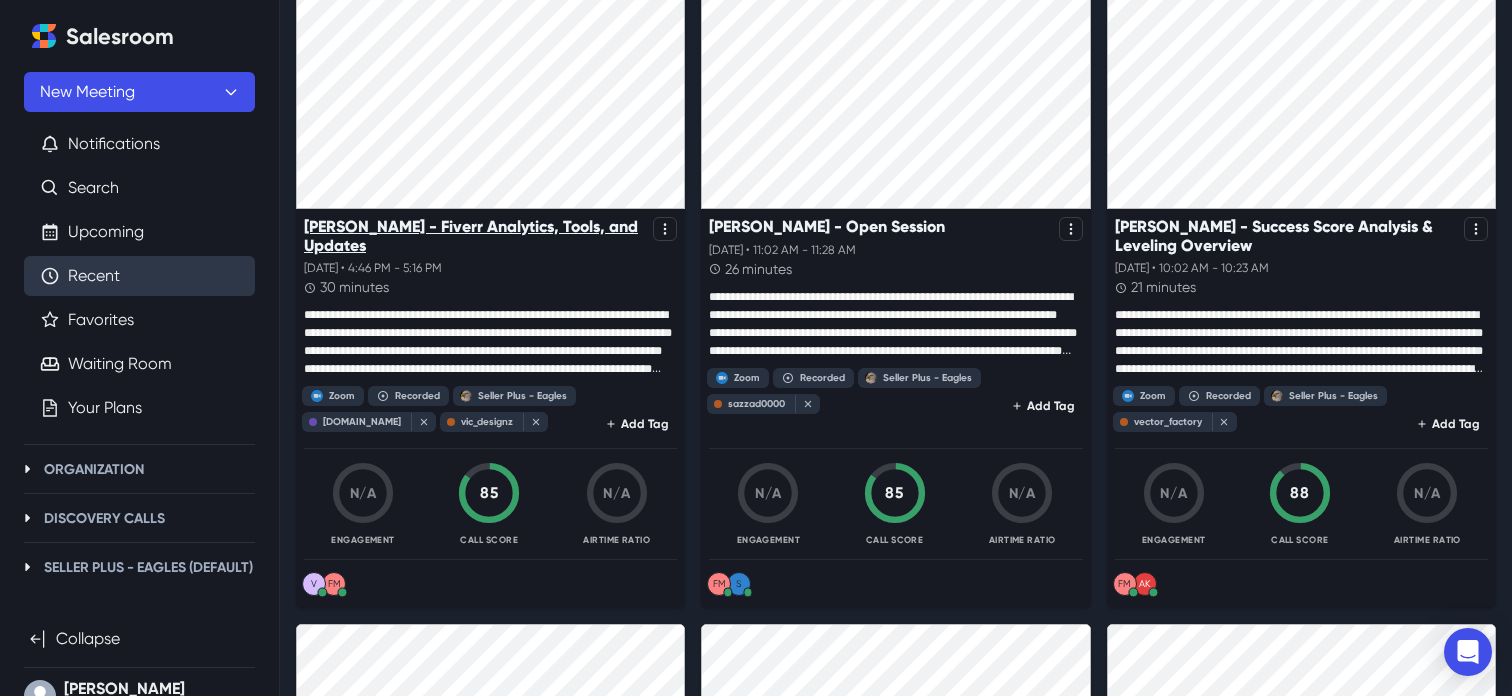 click on "[PERSON_NAME] - Fiverr Analytics, Tools, and Updates" at bounding box center [474, 236] 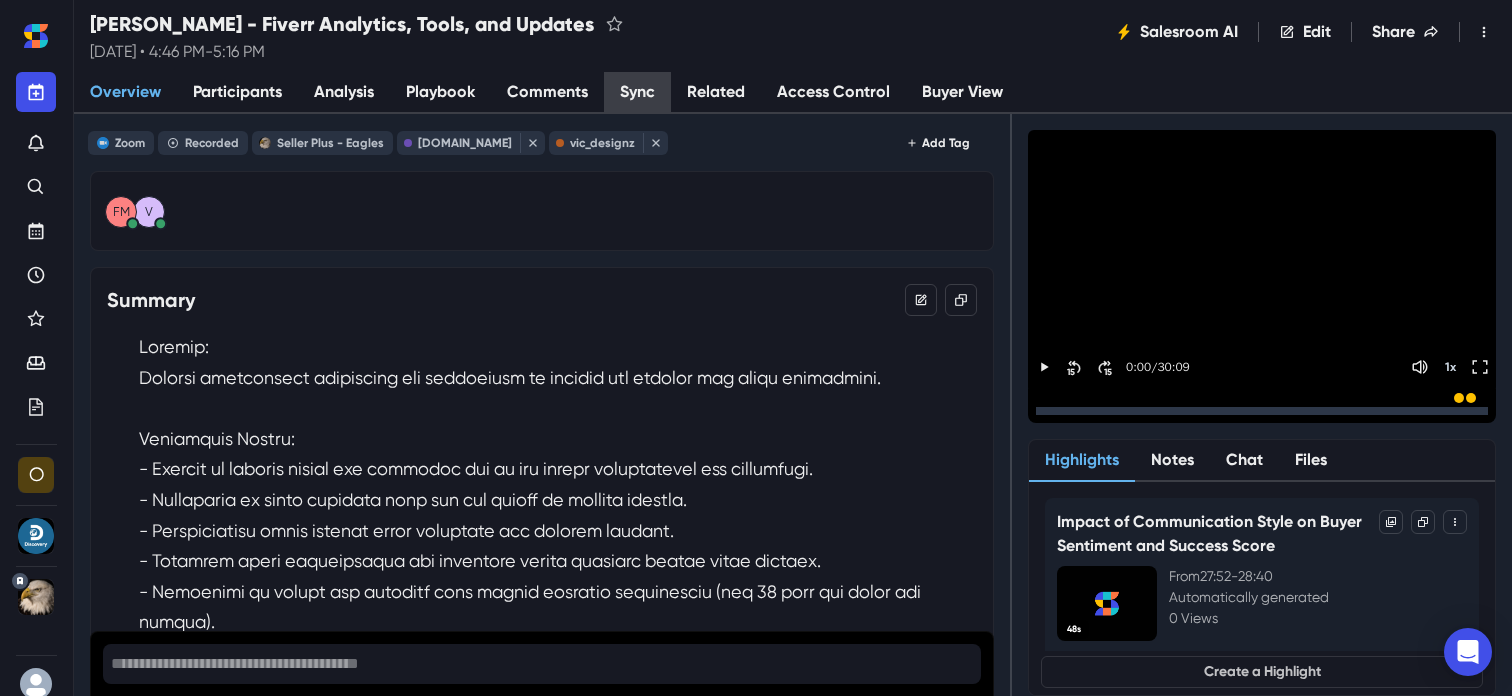 click on "Sync" at bounding box center (637, 93) 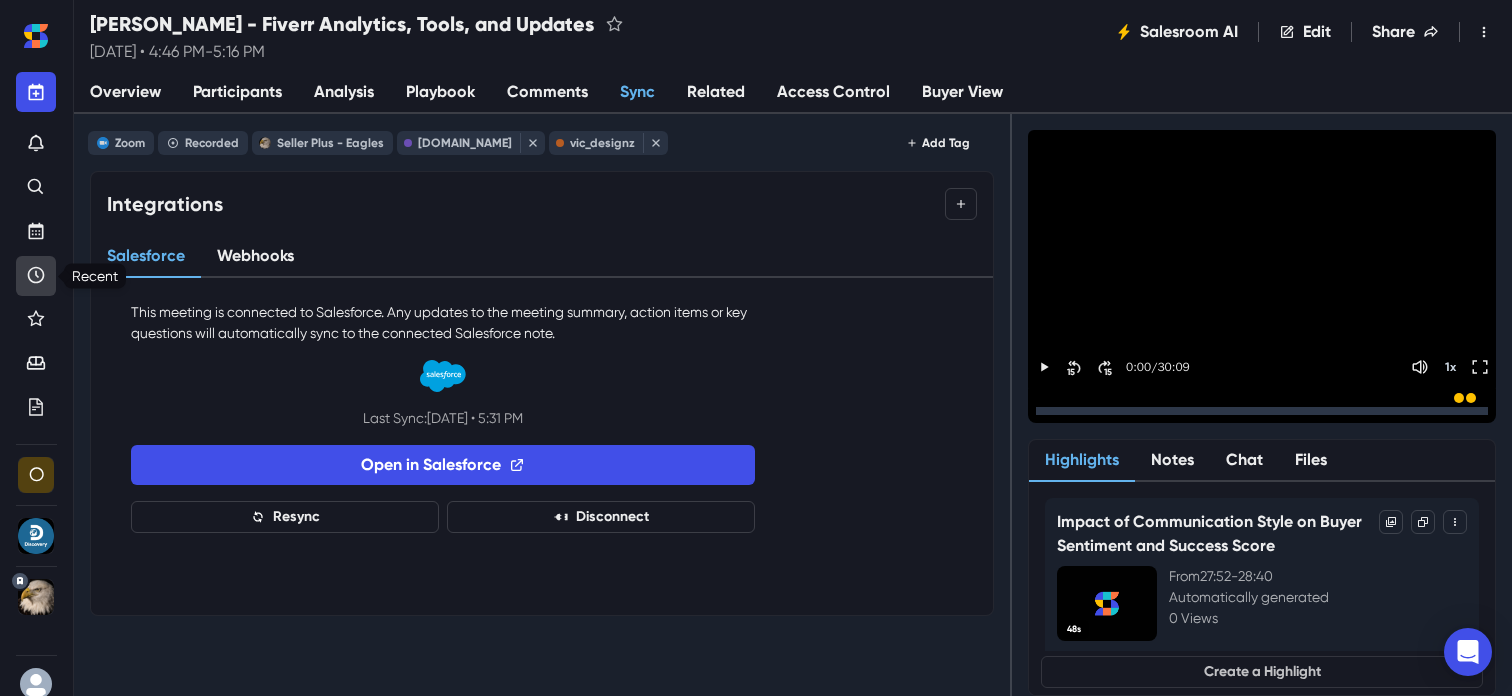 click 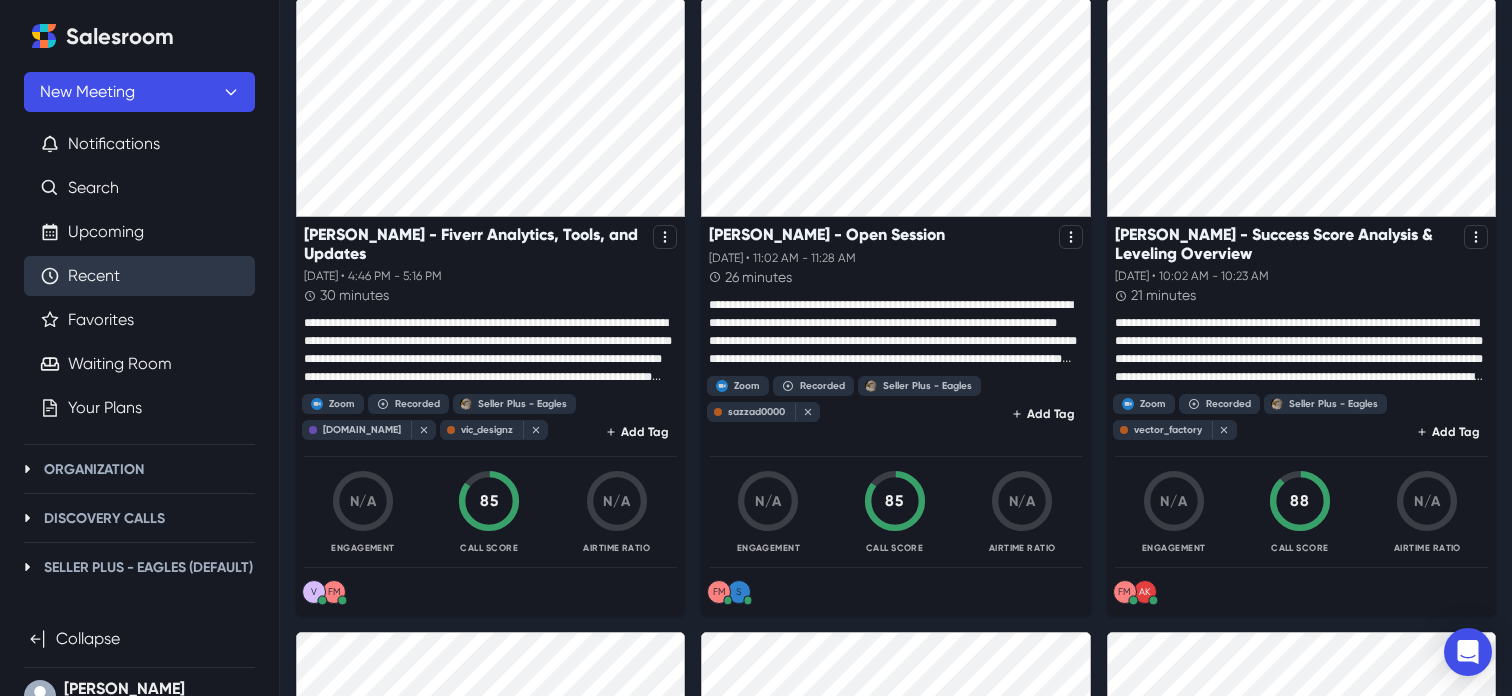 scroll, scrollTop: 1512, scrollLeft: 0, axis: vertical 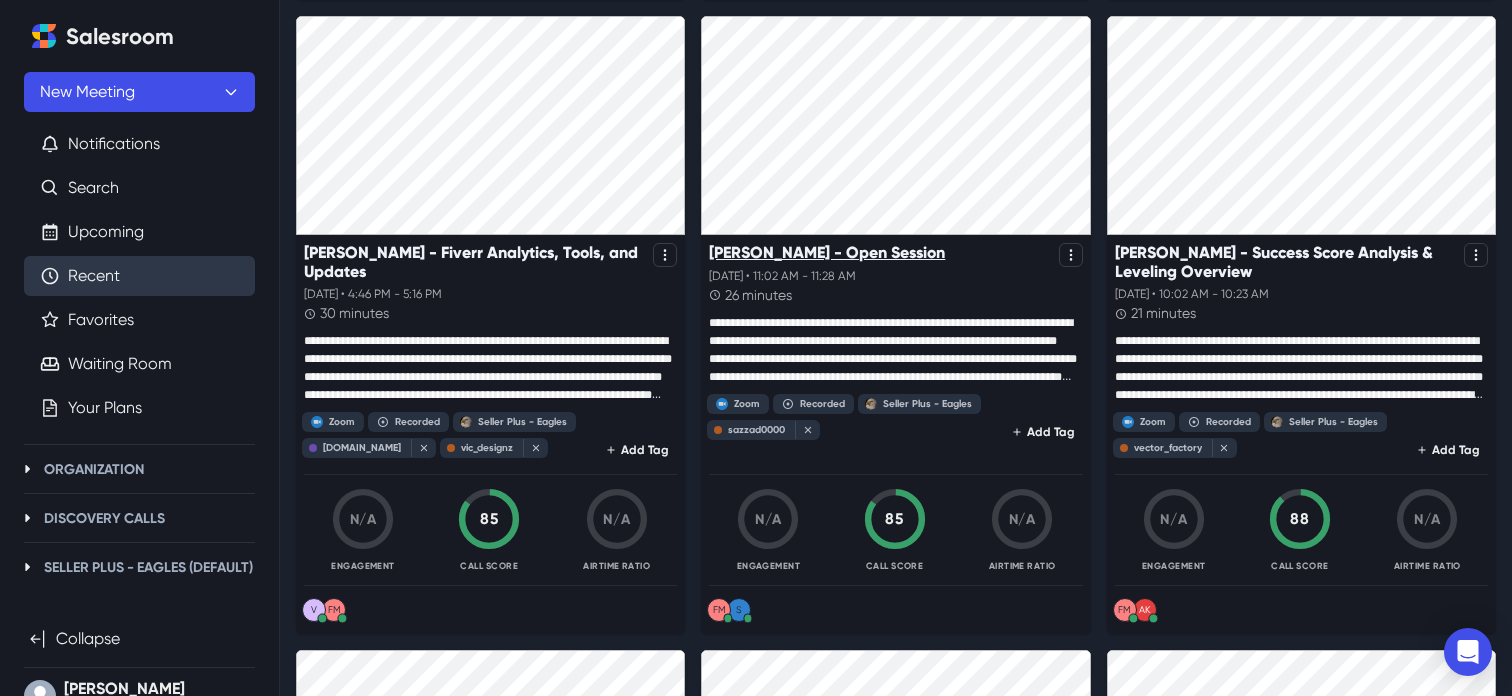 click on "[PERSON_NAME] - Open Session" at bounding box center (827, 252) 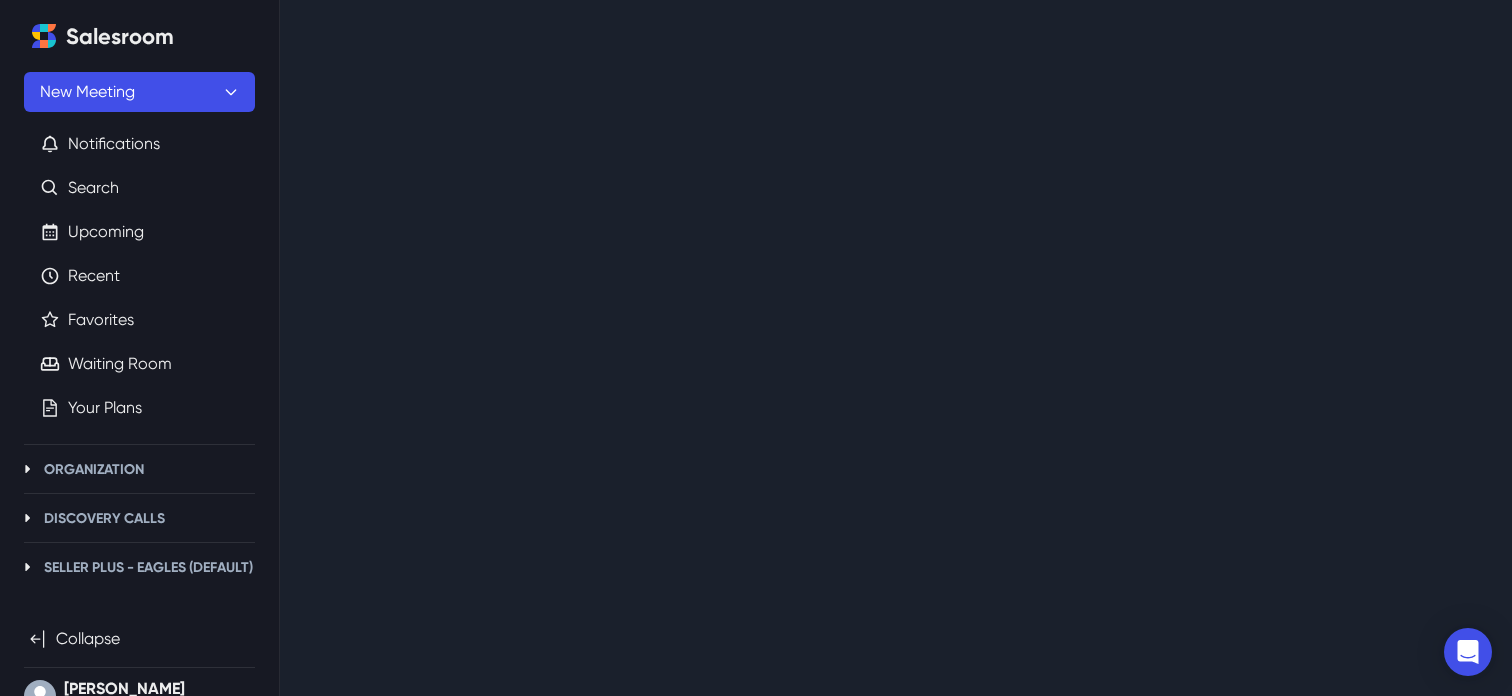 scroll, scrollTop: 0, scrollLeft: 0, axis: both 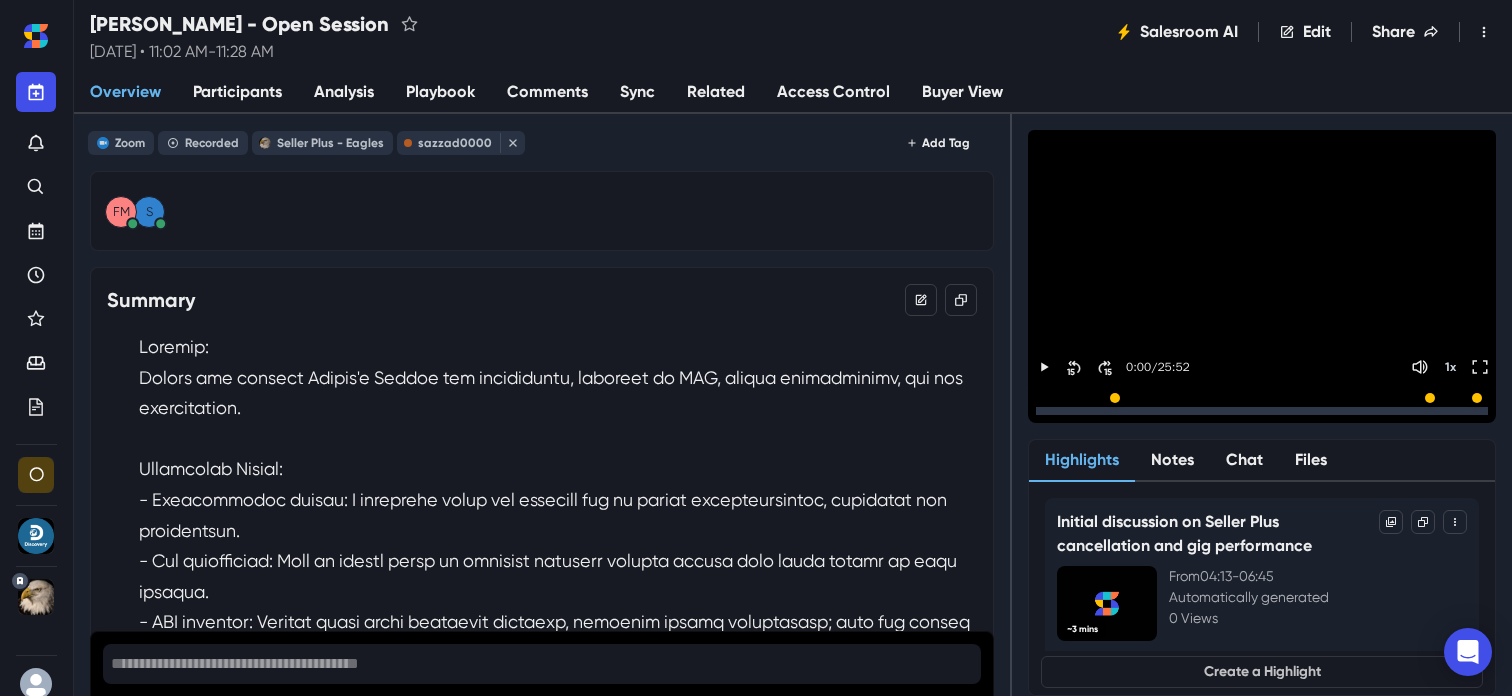 click on "Sync" at bounding box center (637, 93) 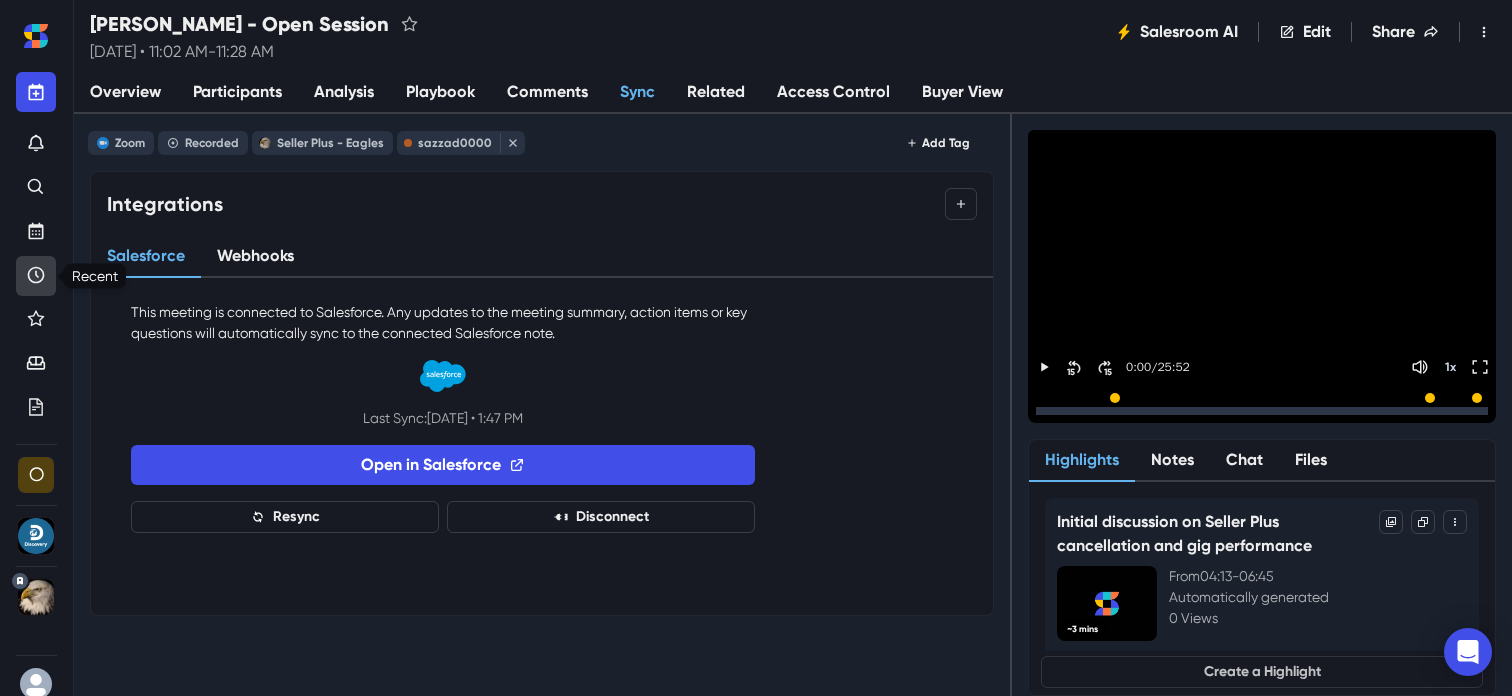 click 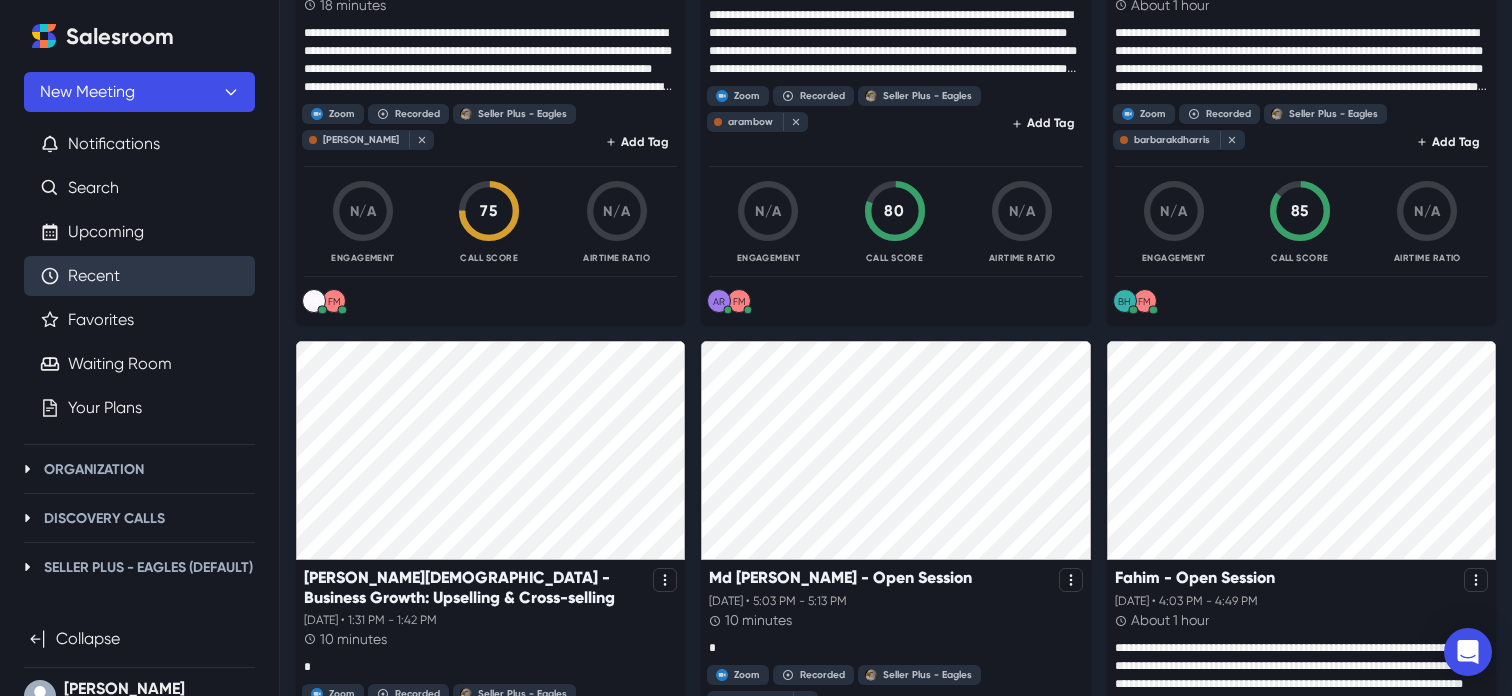 scroll, scrollTop: 2472, scrollLeft: 0, axis: vertical 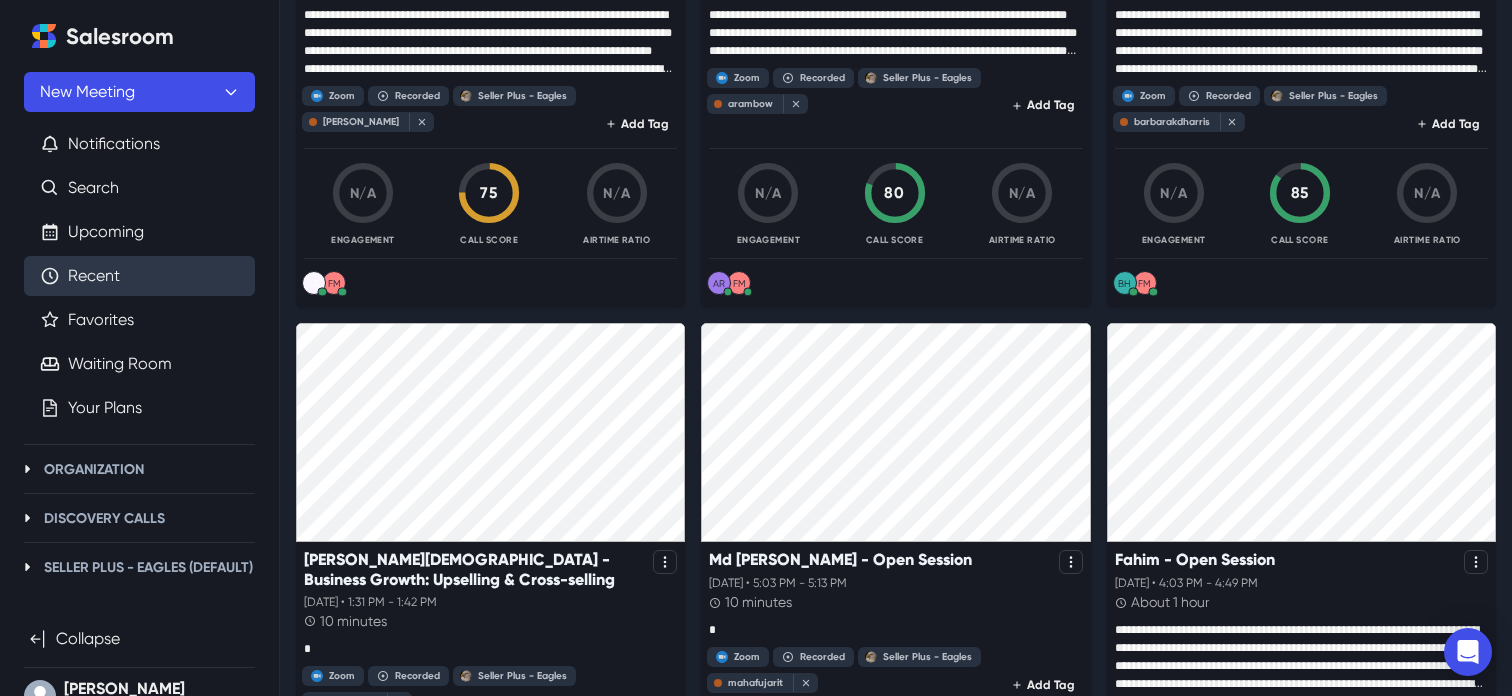 click on "Search meetings You Attended Only Recorded Before:  [DATE] [DATE] [DATE] Last week Last month Choose a specific date Date Range [DATE] Owned by: Anyone Anyone You Others Your Organization Any Team Discovery Calls Seller Plus - Eagles Private Meetings Tagged: Anything Reset Meeting Overview [PERSON_NAME] - AI Personal Assistant: Train, Optimize & Grow [DATE] • 9:51 AM - 10:23 AM 33 minutes Zoom Recorded Seller Plus - Eagles 1st Meeting claudiofolha [DOMAIN_NAME] Add Tag N/A Engagement 85 Call Score N/A Airtime Ratio CF FM Meeting Overview [PERSON_NAME] masum - Introduction and Optimization [DATE] • 5:01 PM - 5:31 PM 30 minutes Zoom Recorded Seller Plus - Eagles merajulis Add Tag N/A Engagement 87 Call Score N/A Airtime Ratio FM mM Meeting Overview Ali - Success Score Analysis  & Leveling Overview [DATE] • 4:02 PM - 4:13 PM 10 minutes * Zoom Recorded Seller Plus - Eagles mianali270 Add Tag N/A Engagement - Call Score N/A Airtime Ratio FM Meeting Overview 30 minutes Zoom" at bounding box center (896, -48) 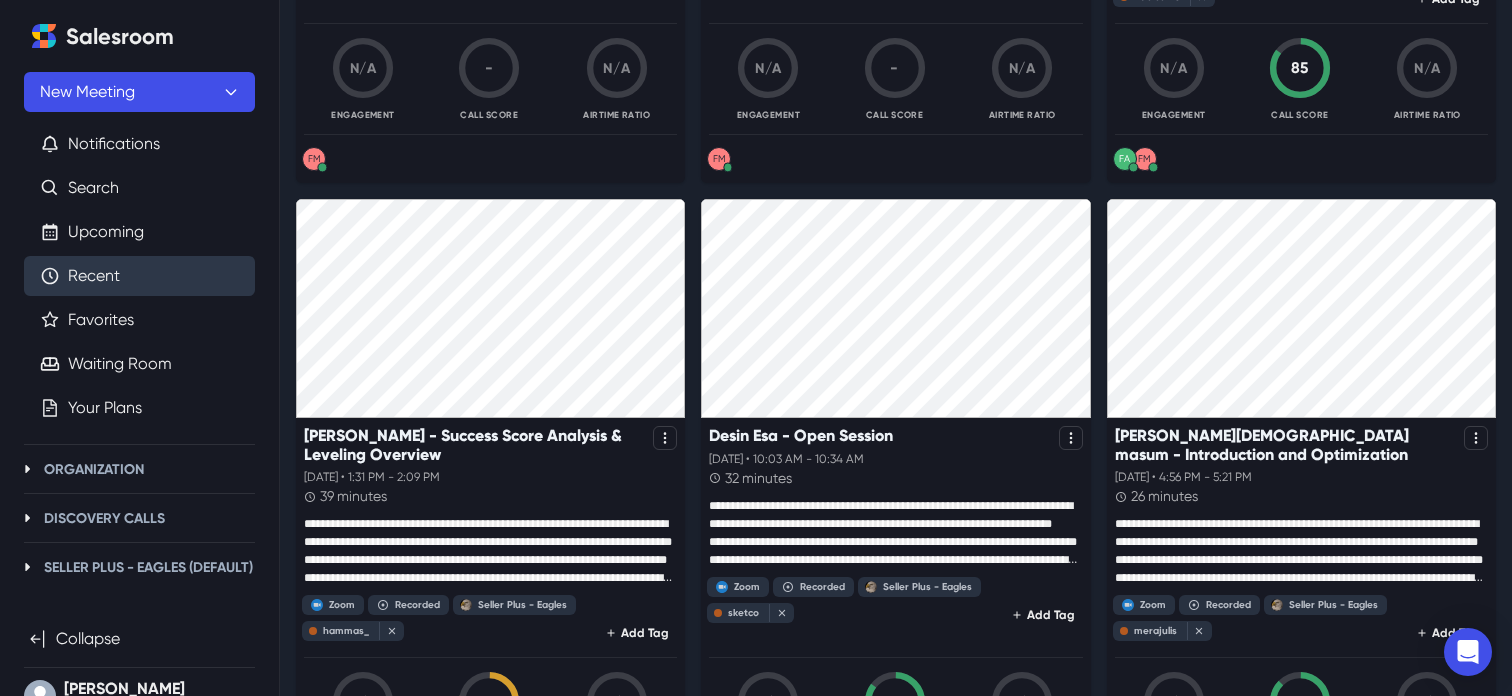 scroll, scrollTop: 3214, scrollLeft: 0, axis: vertical 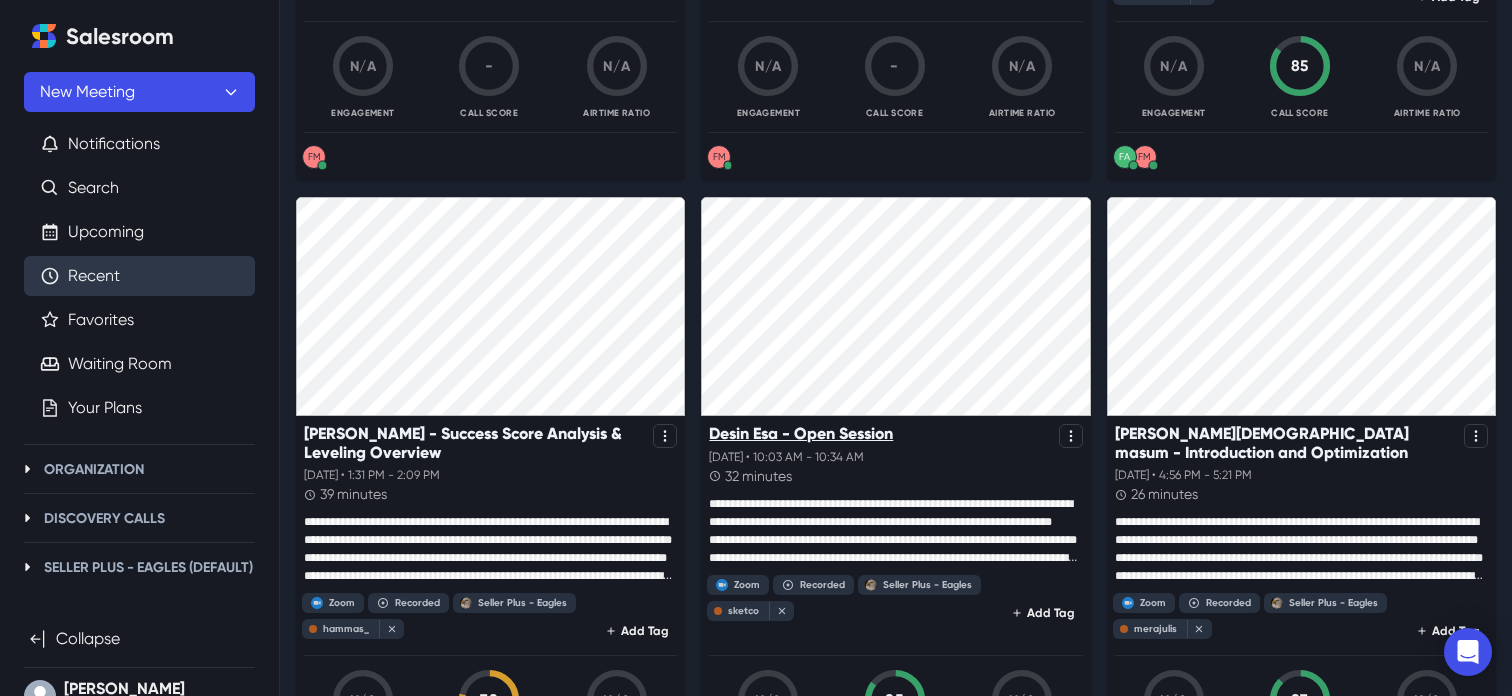 click on "Desin Esa - Open Session" at bounding box center [801, 433] 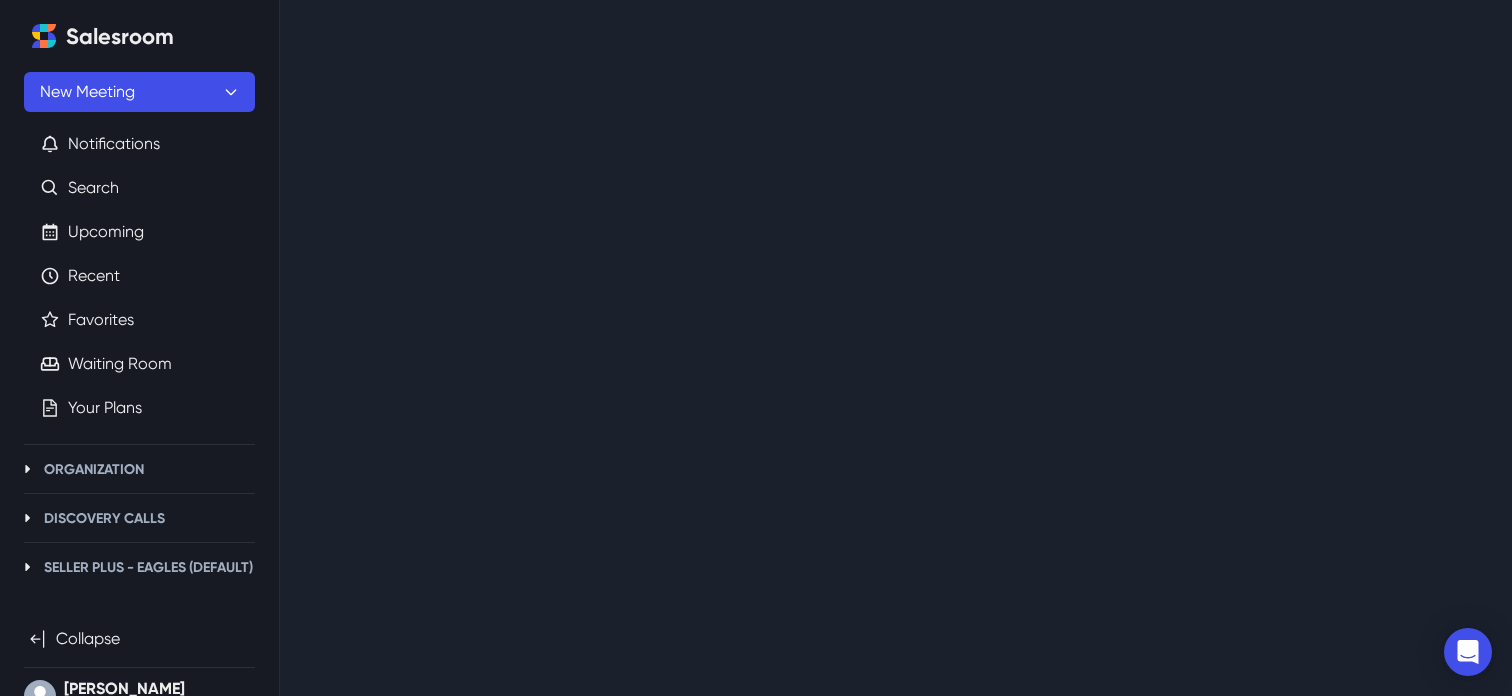 scroll, scrollTop: 0, scrollLeft: 0, axis: both 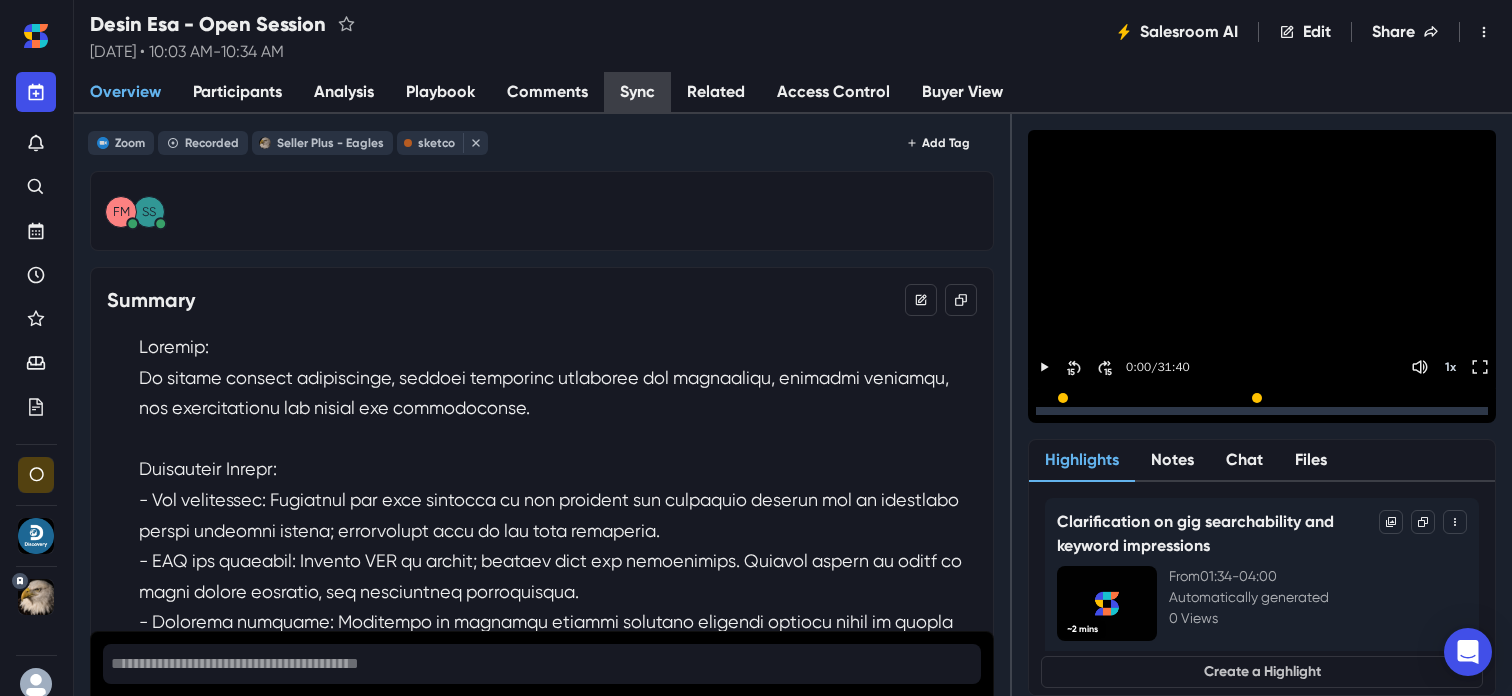 click on "Sync" at bounding box center [637, 93] 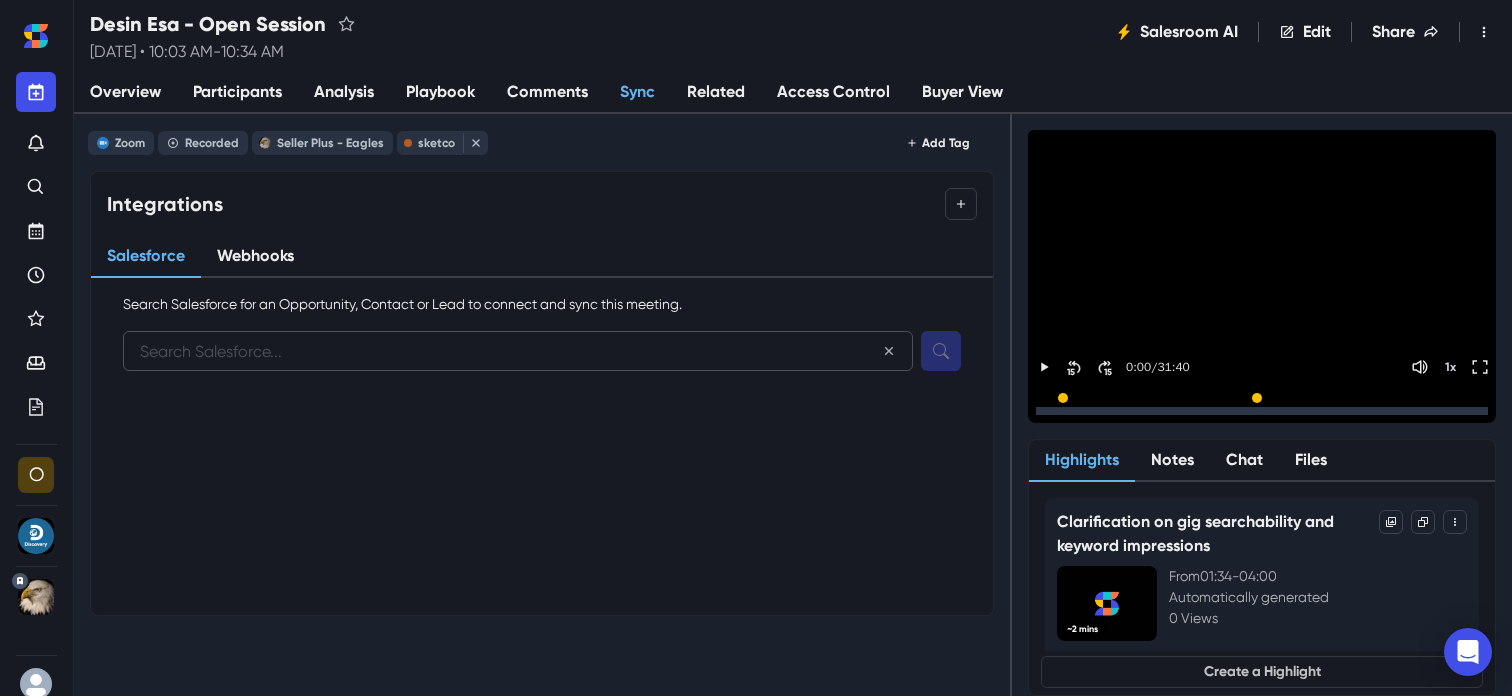 paste on "sketco" 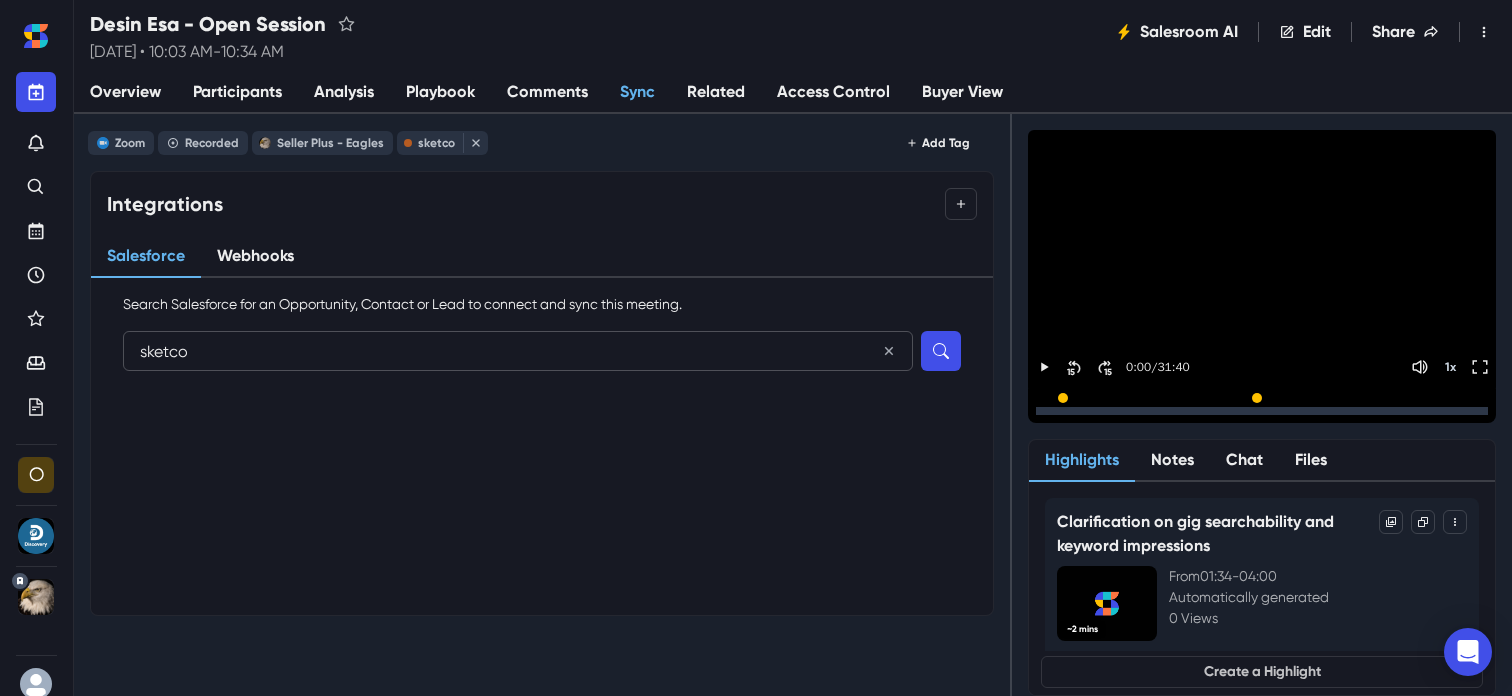 type on "sketco" 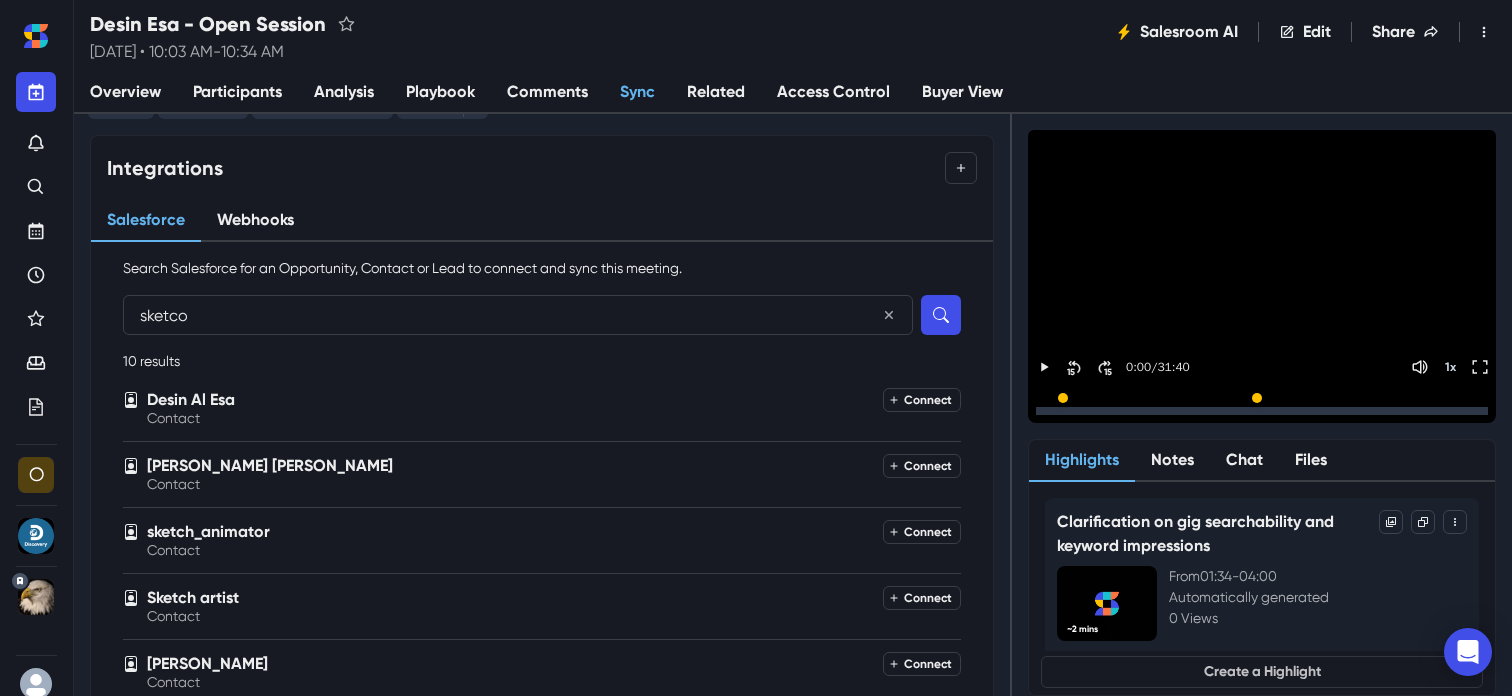 scroll, scrollTop: 18, scrollLeft: 0, axis: vertical 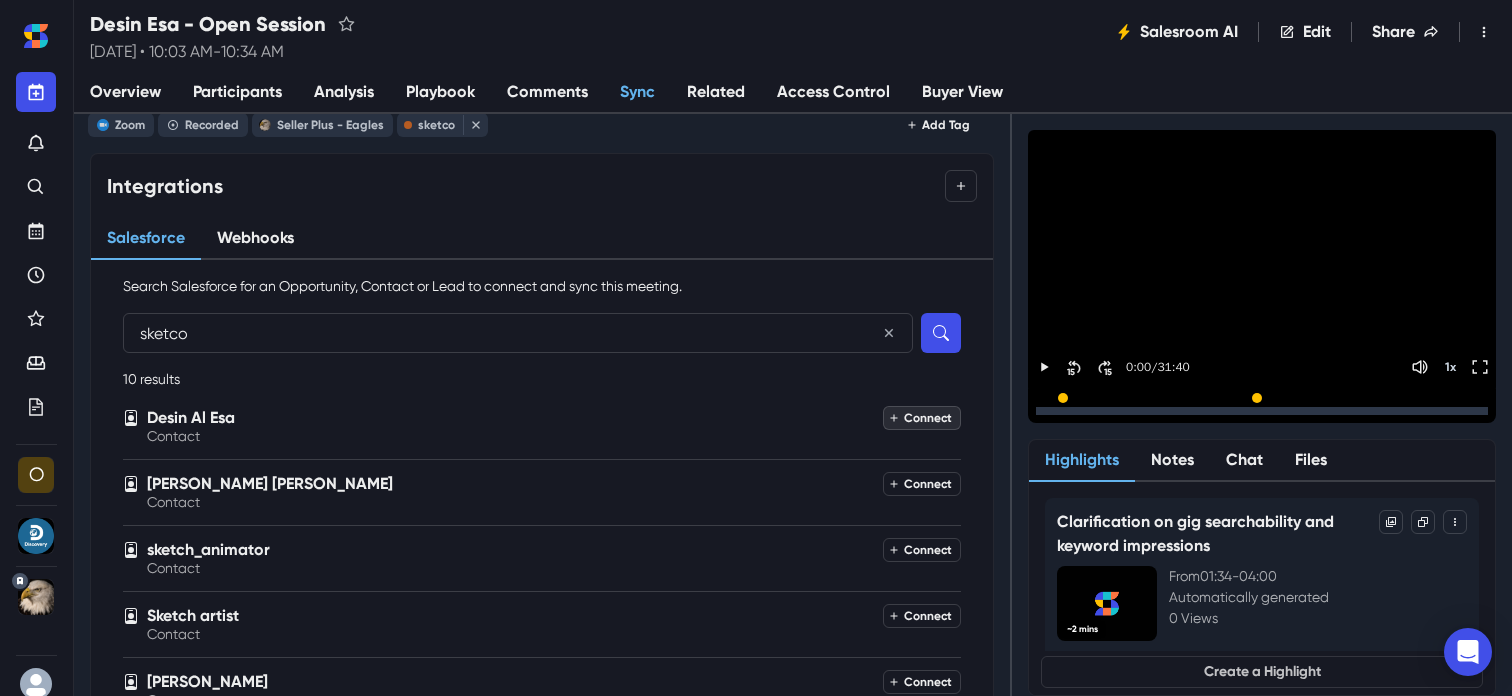 click on "Connect" at bounding box center (922, 418) 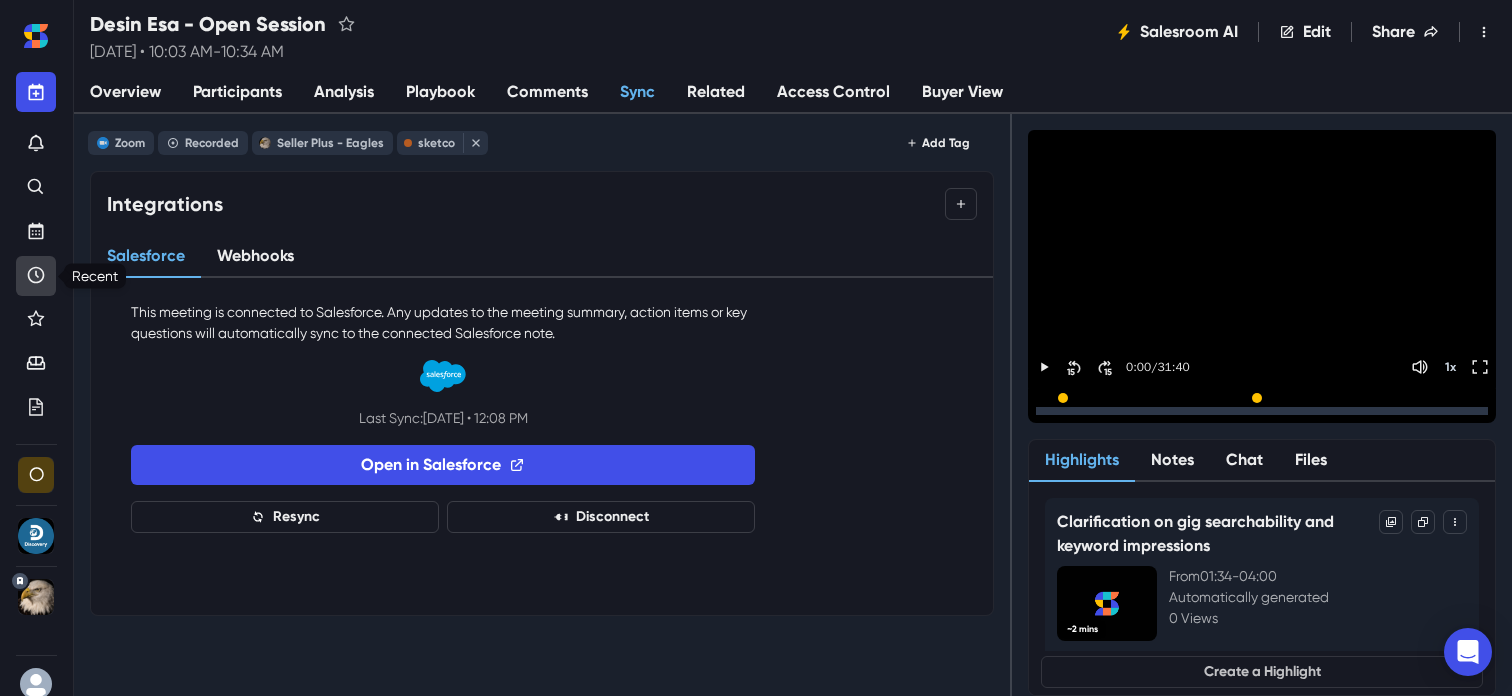 click 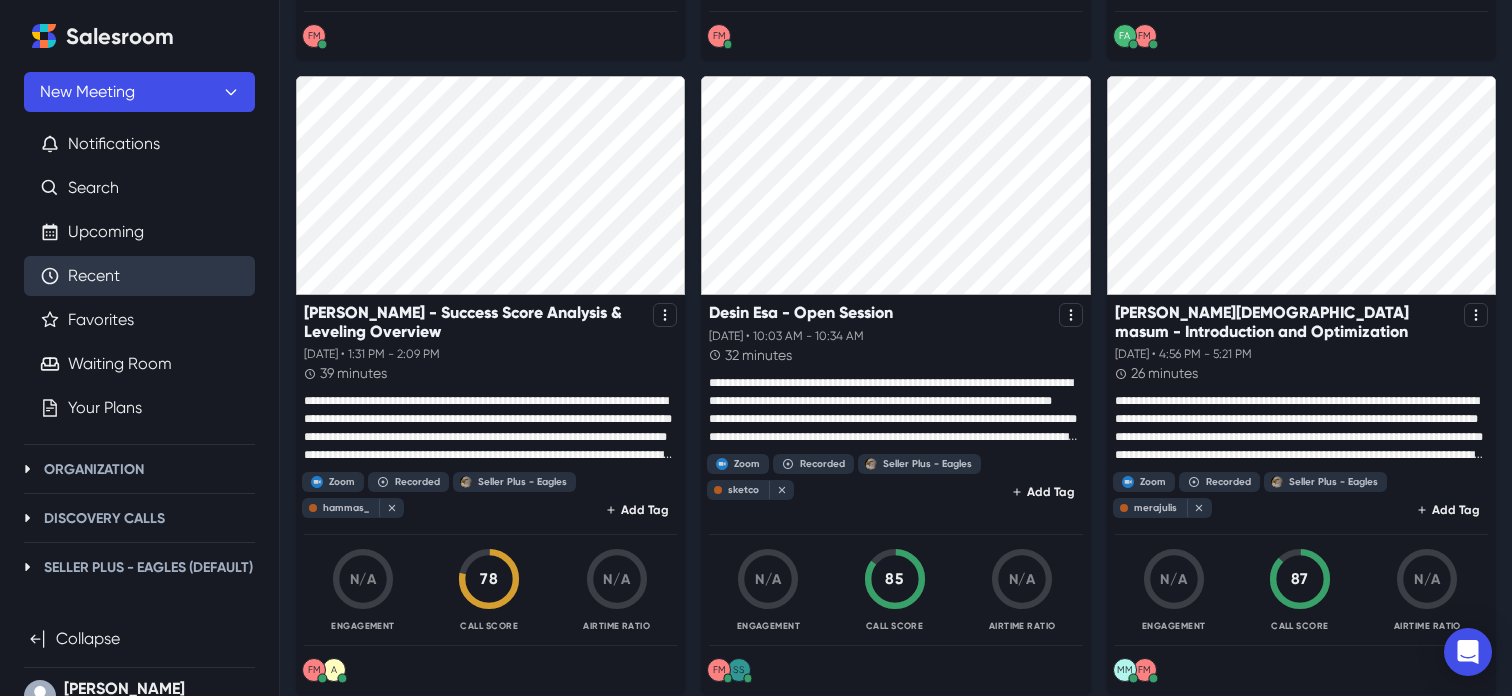 scroll, scrollTop: 3314, scrollLeft: 0, axis: vertical 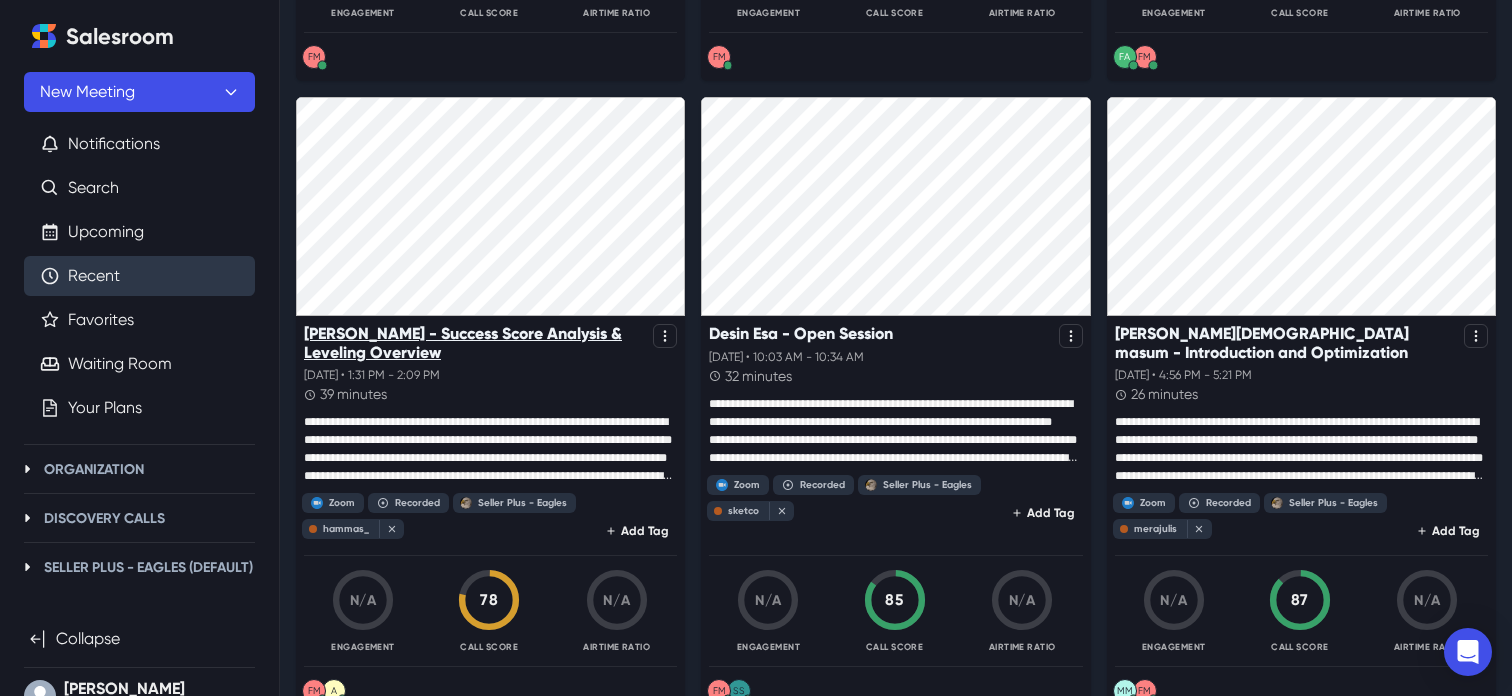 click on "[PERSON_NAME] - Success Score Analysis  & Leveling Overview" at bounding box center [474, 343] 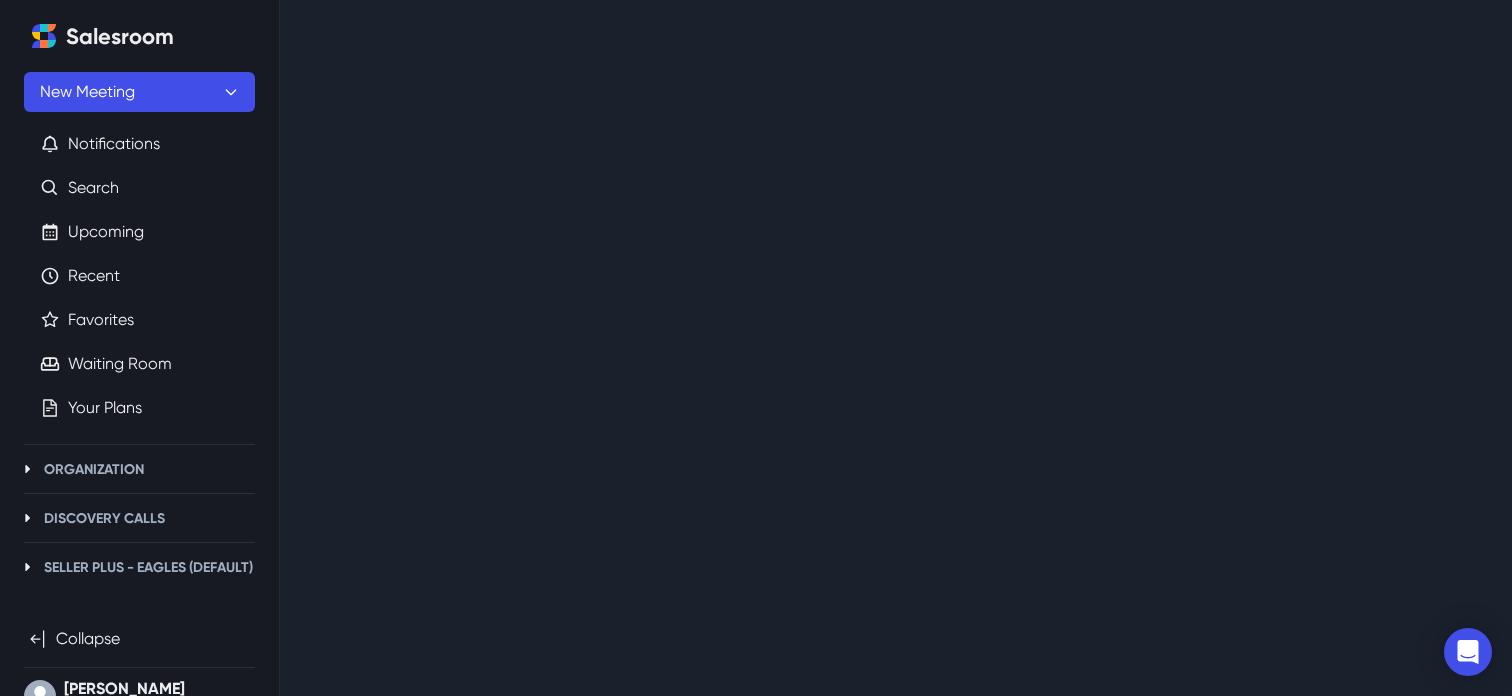 scroll, scrollTop: 0, scrollLeft: 0, axis: both 